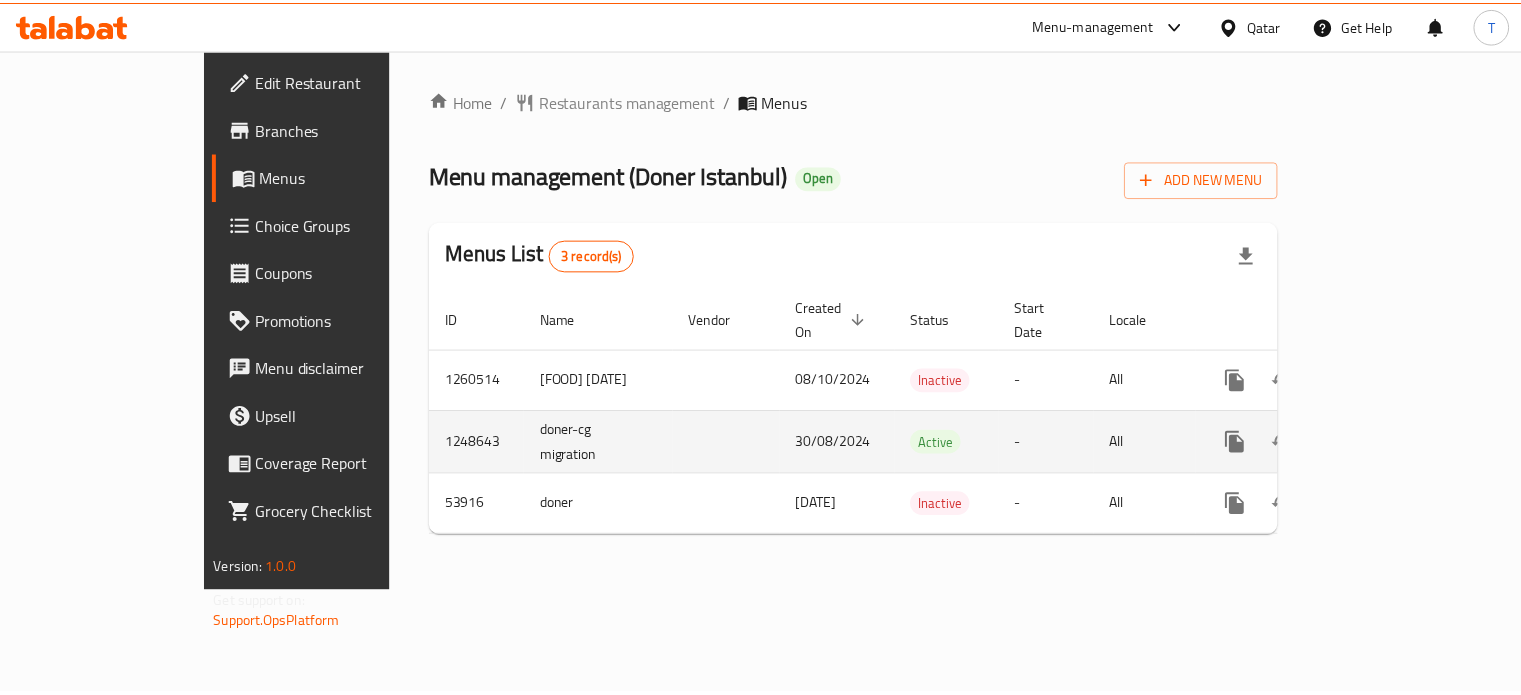 scroll, scrollTop: 0, scrollLeft: 0, axis: both 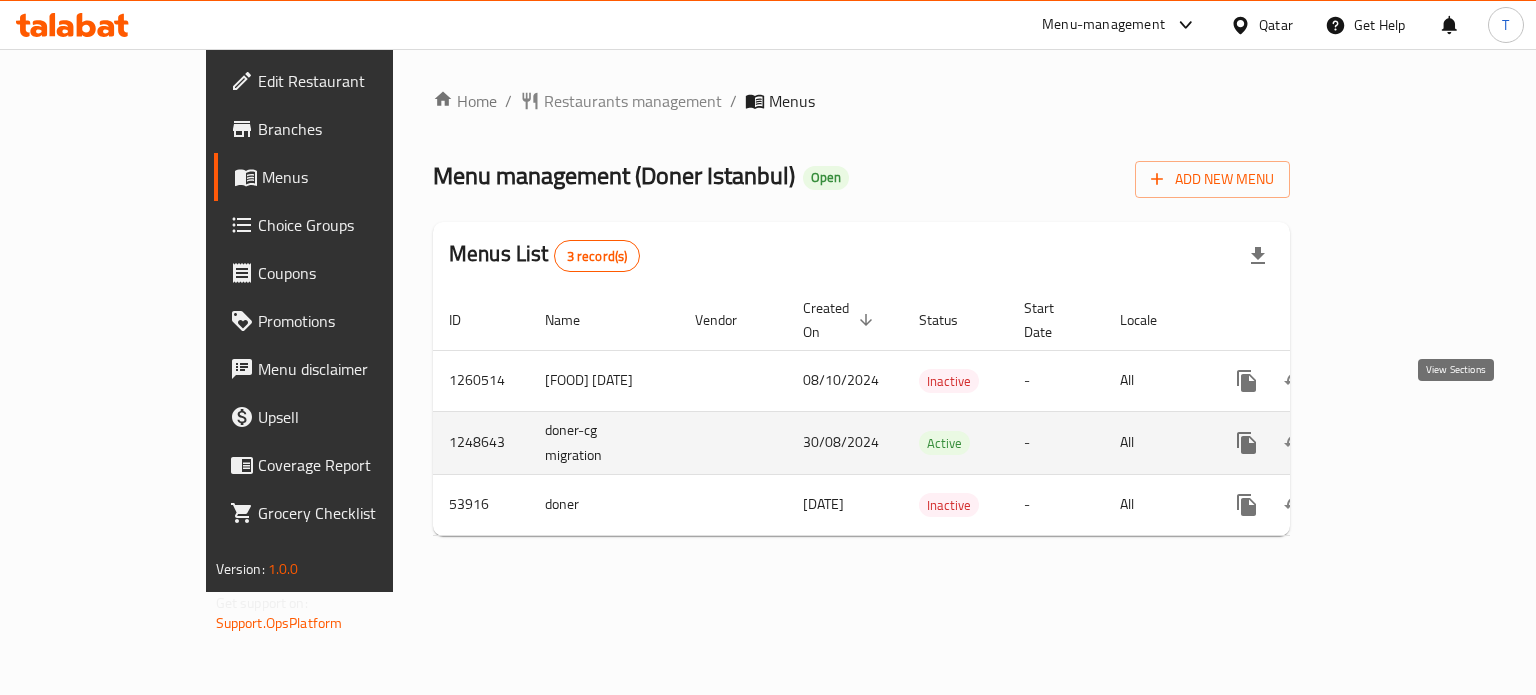 click 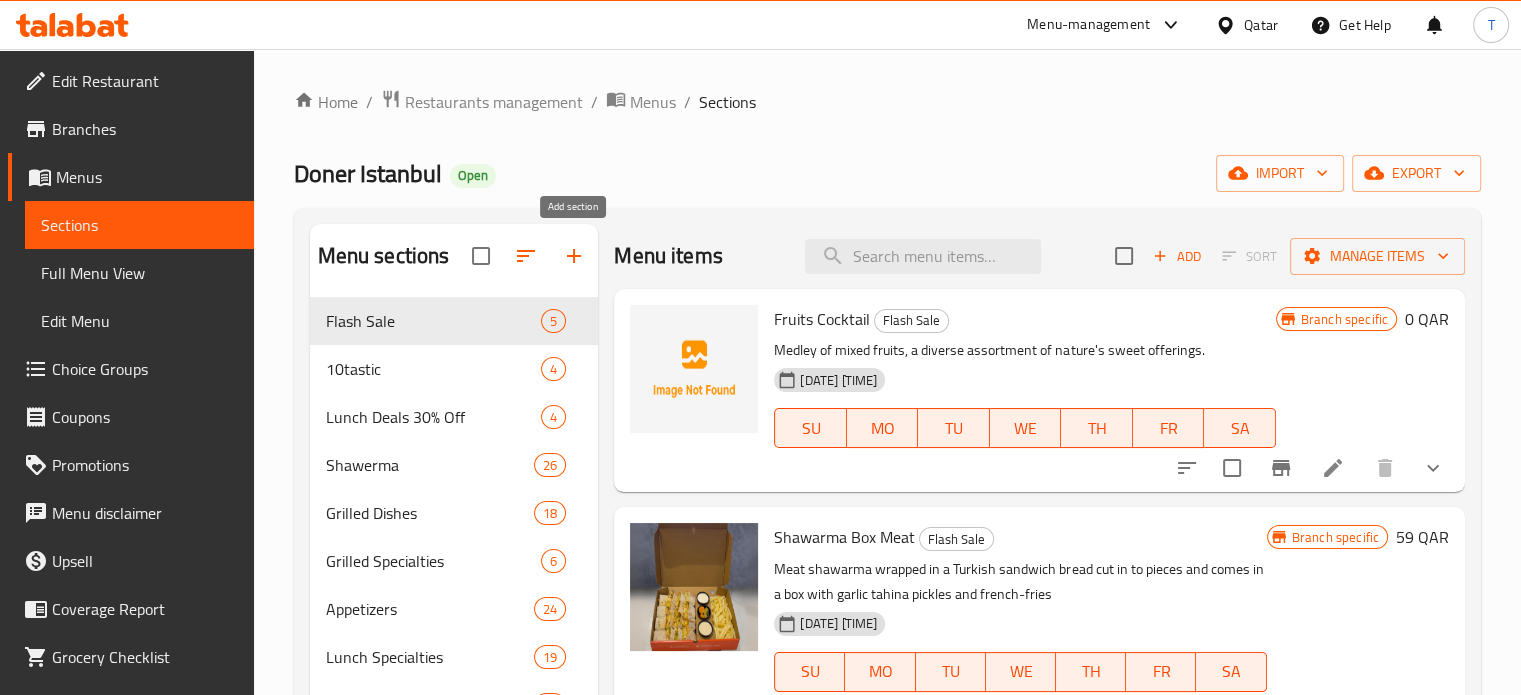 click 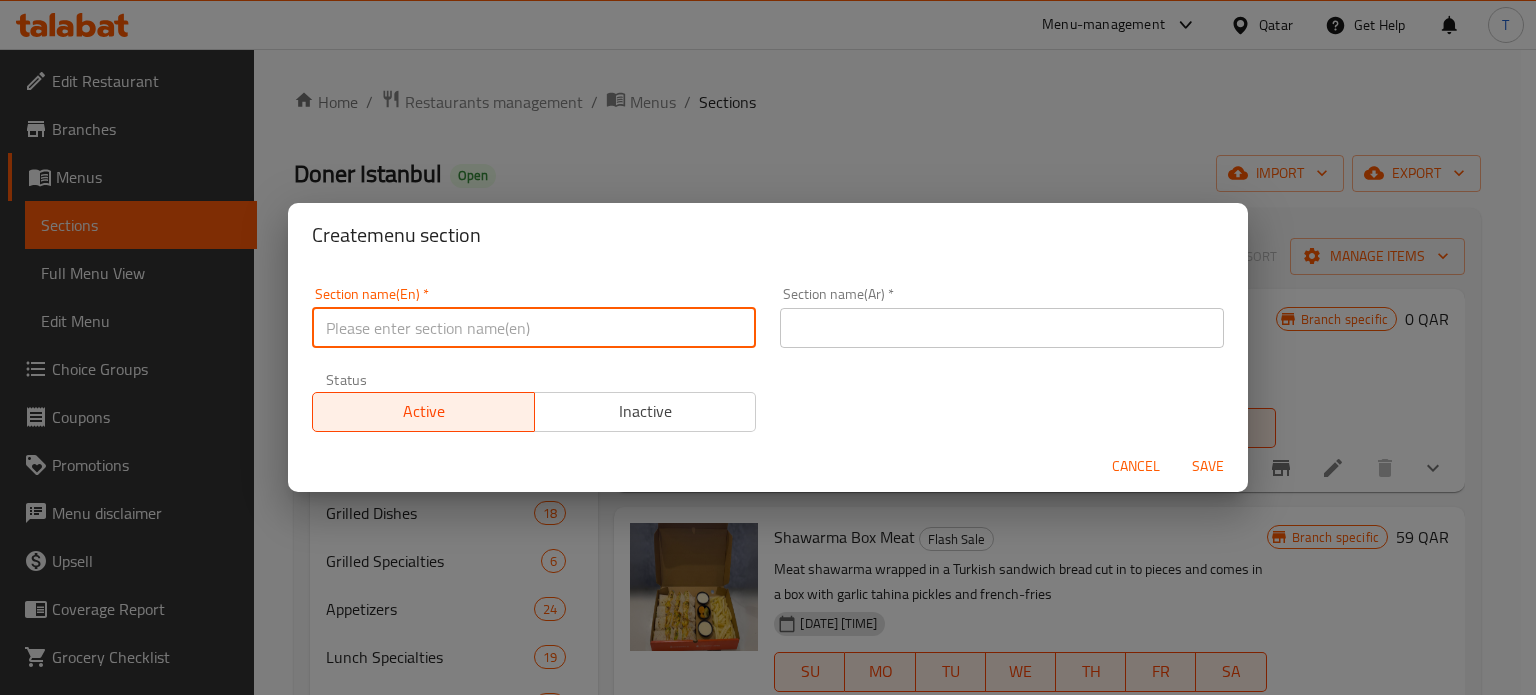click at bounding box center [534, 328] 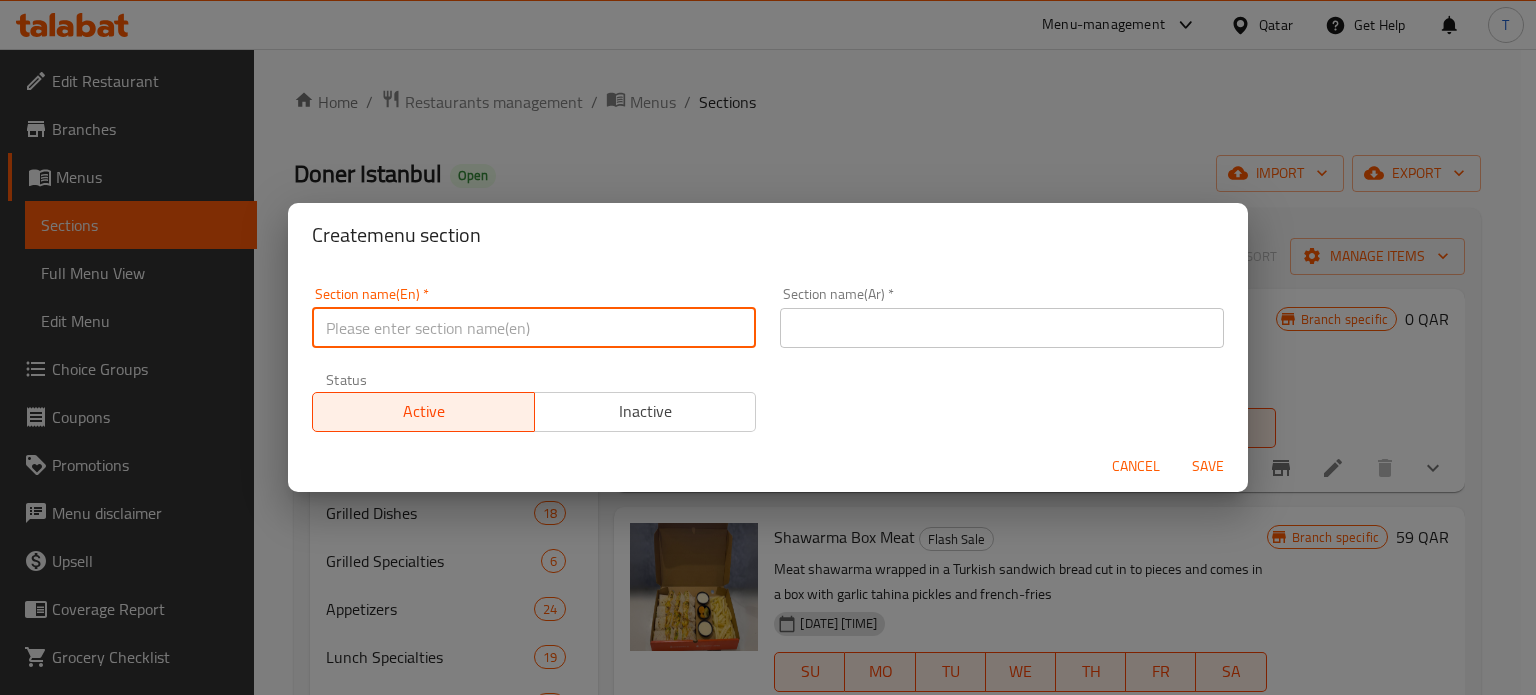 paste on "M41" 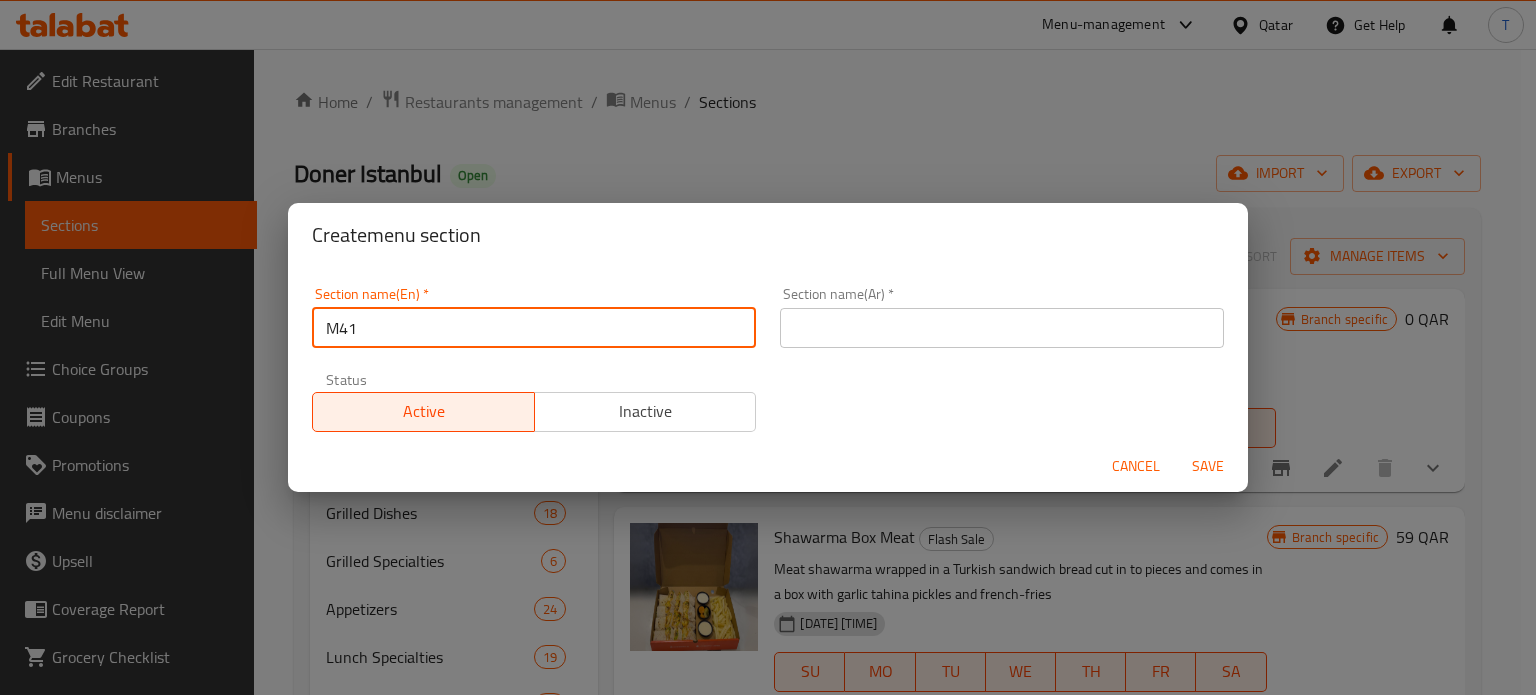 type on "M41" 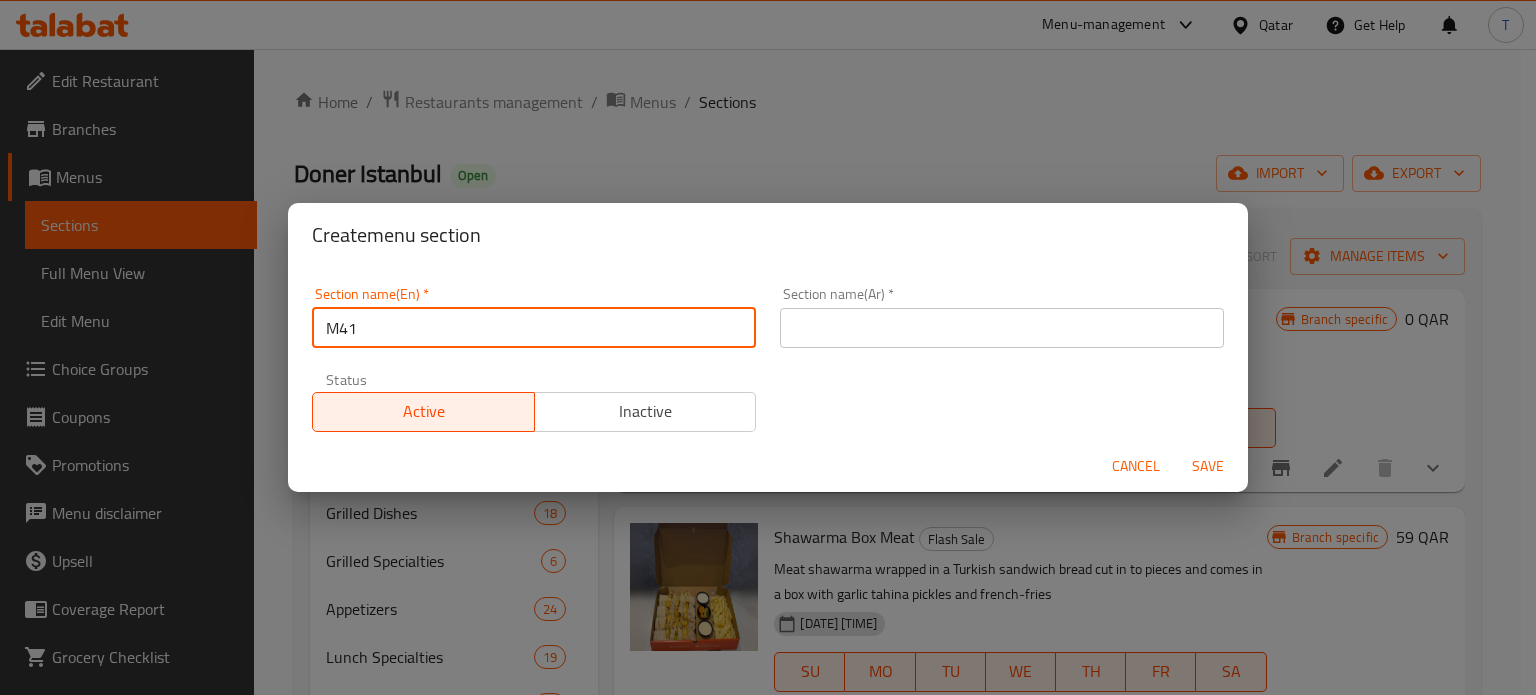 click on "Section name(Ar)   * Section name(Ar)  *" at bounding box center (1002, 317) 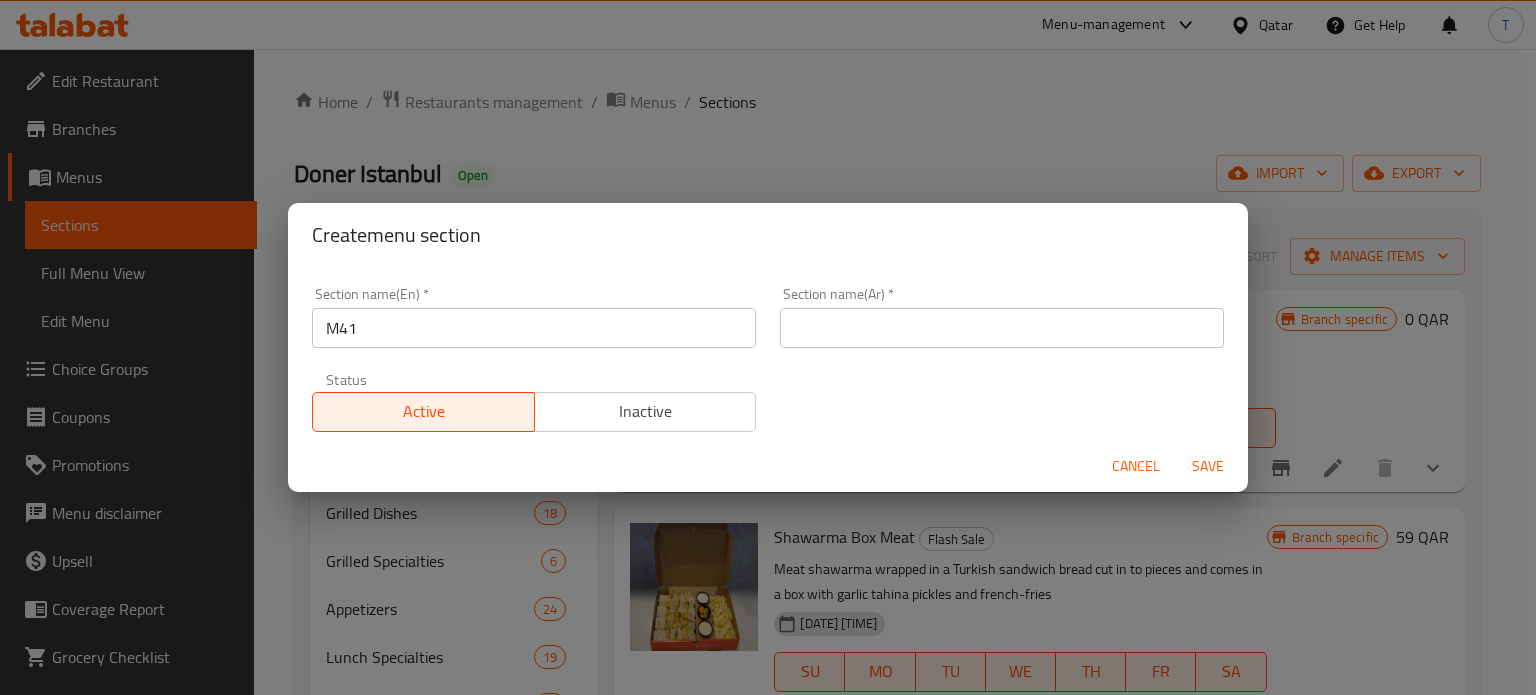 click at bounding box center (1002, 328) 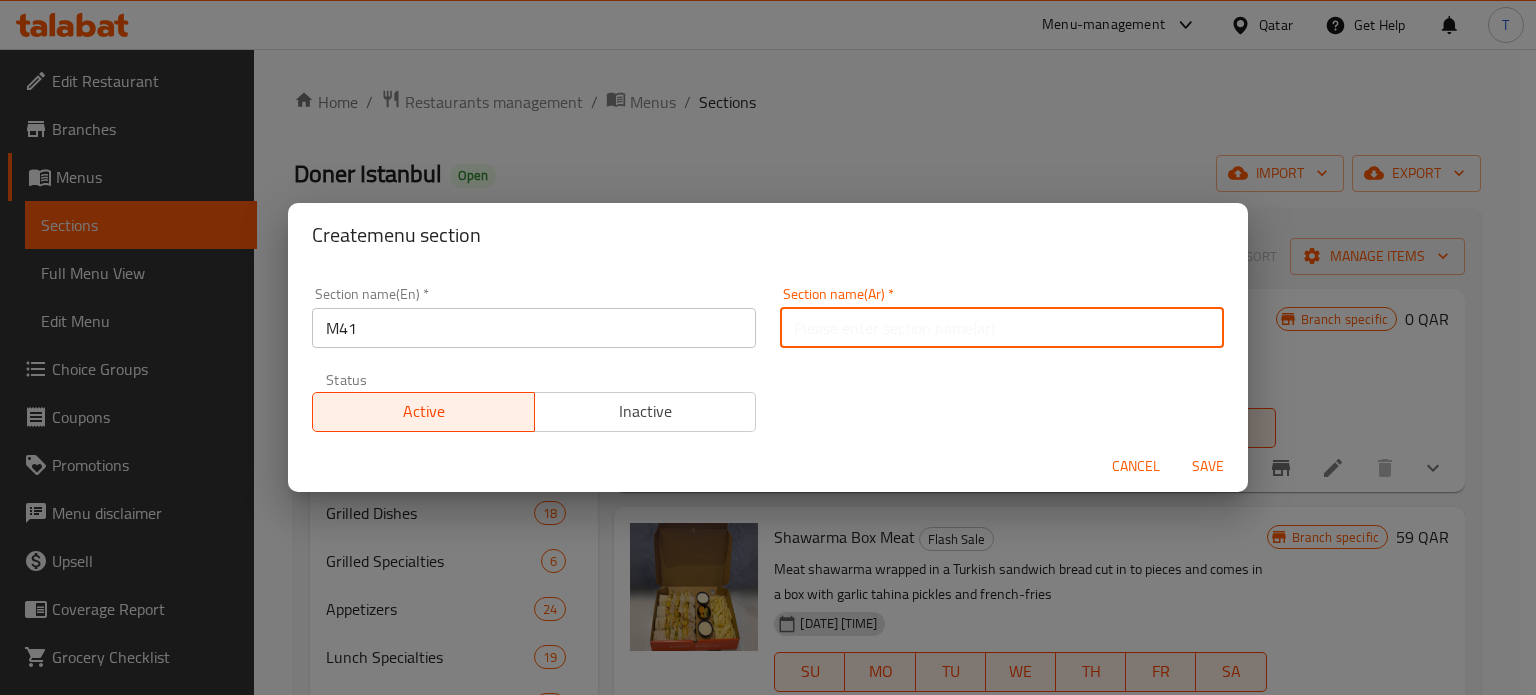 paste on "م[COUNTRY]" 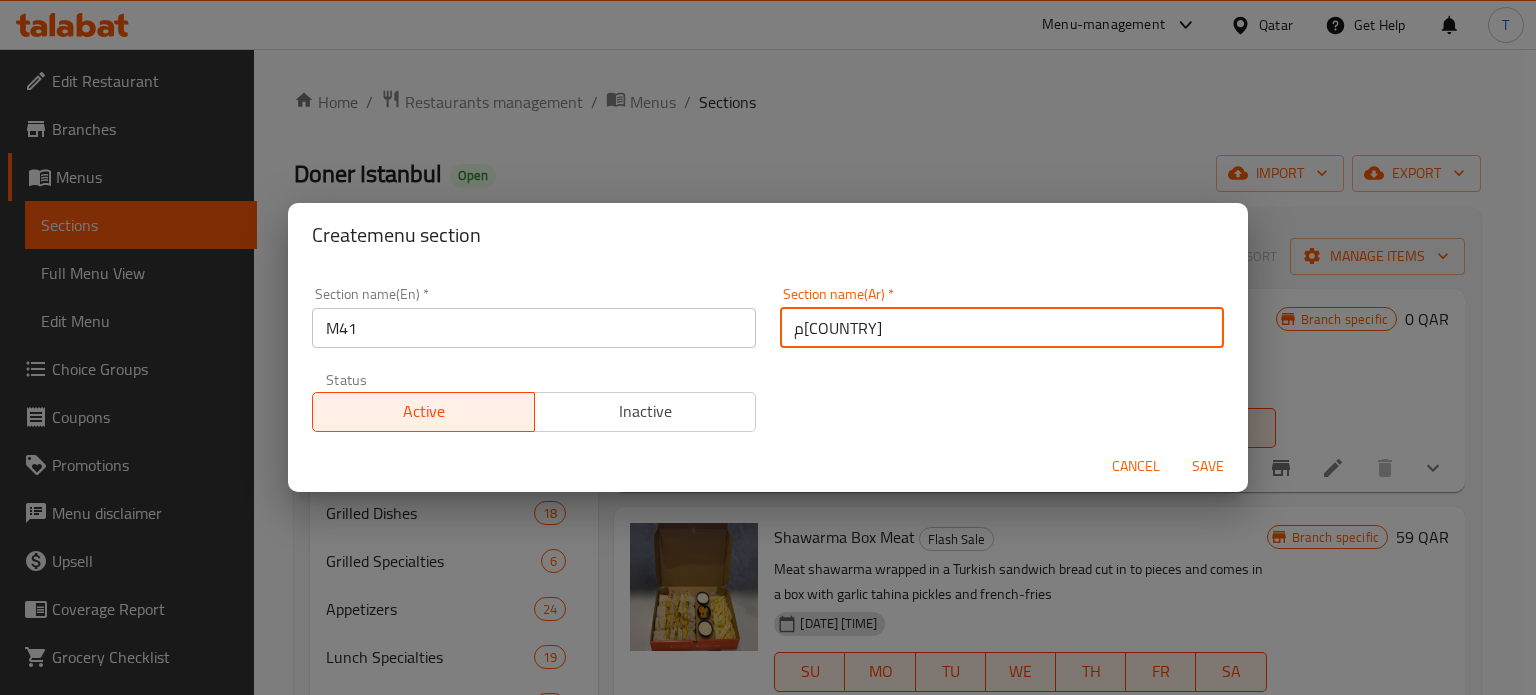 type on "م[COUNTRY]" 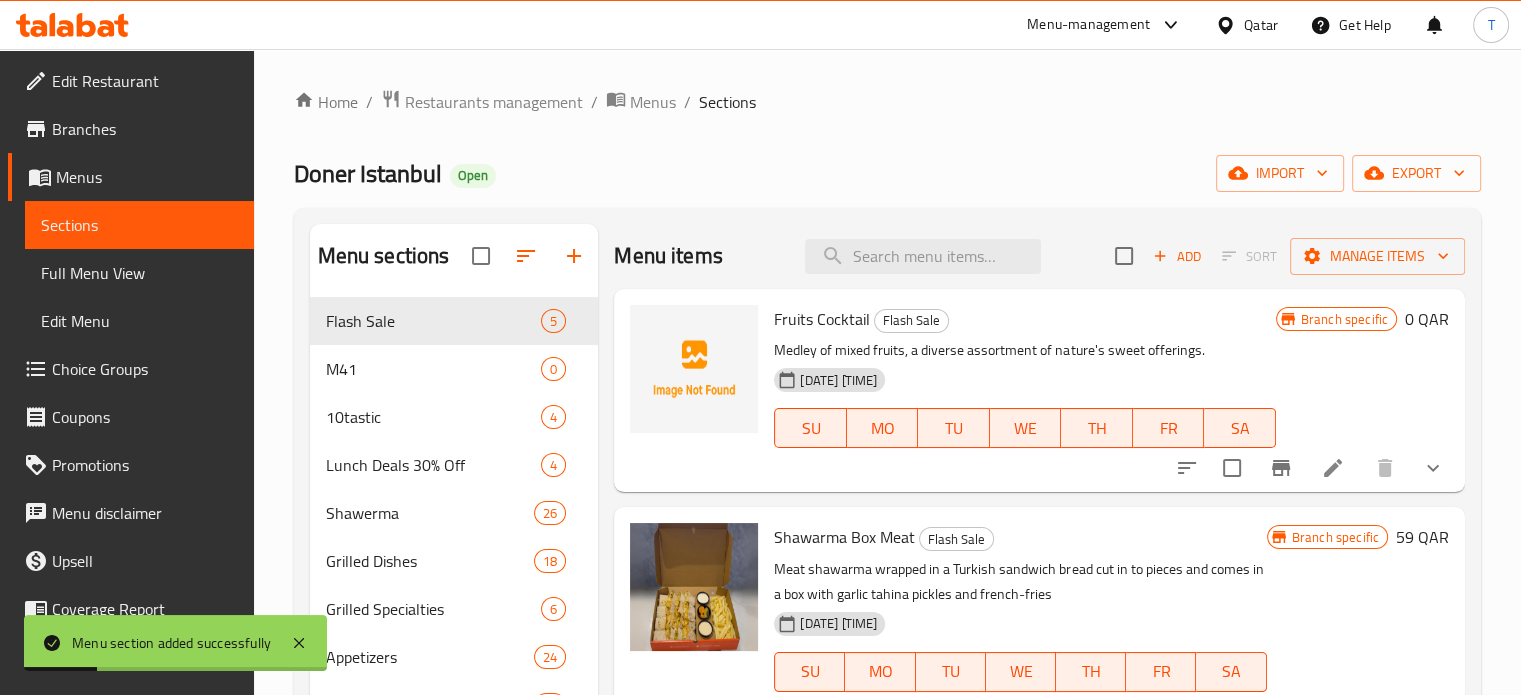 click 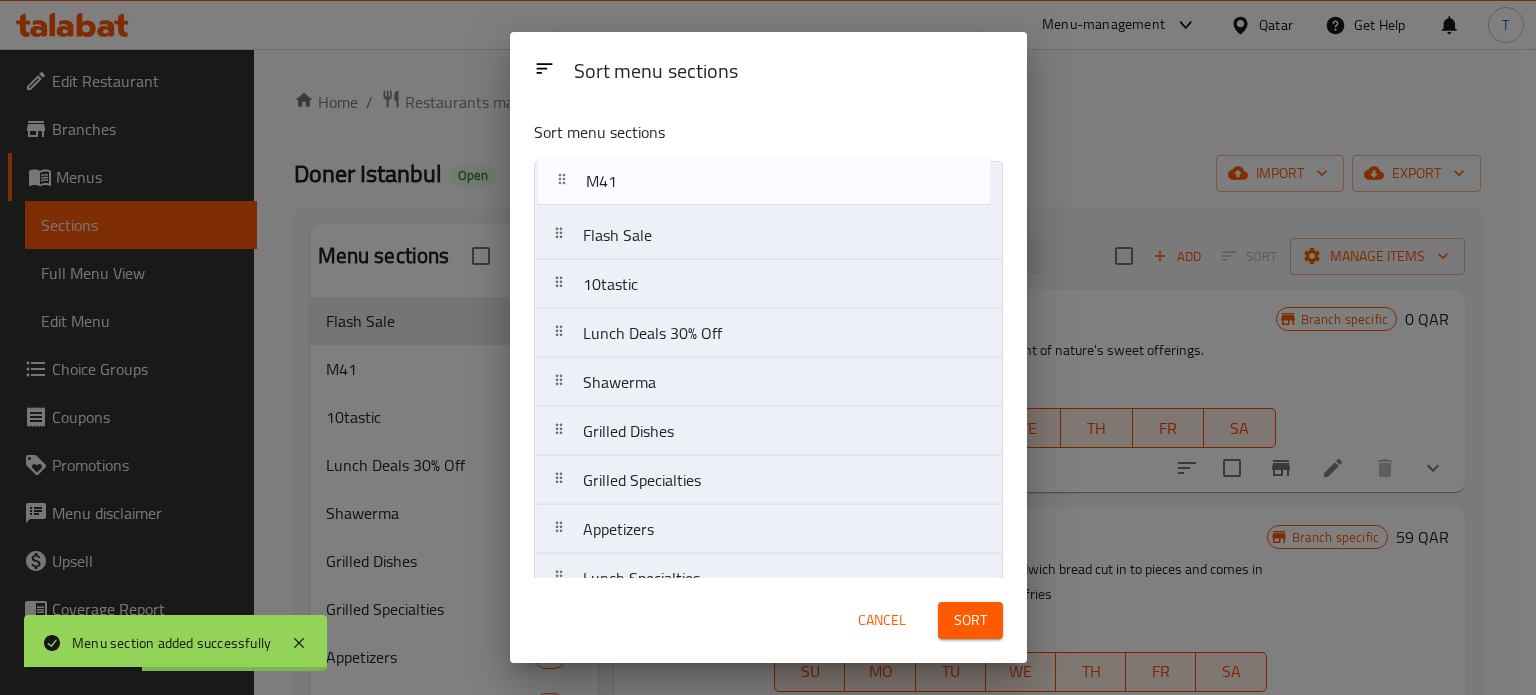 drag, startPoint x: 654, startPoint y: 245, endPoint x: 657, endPoint y: 178, distance: 67.06713 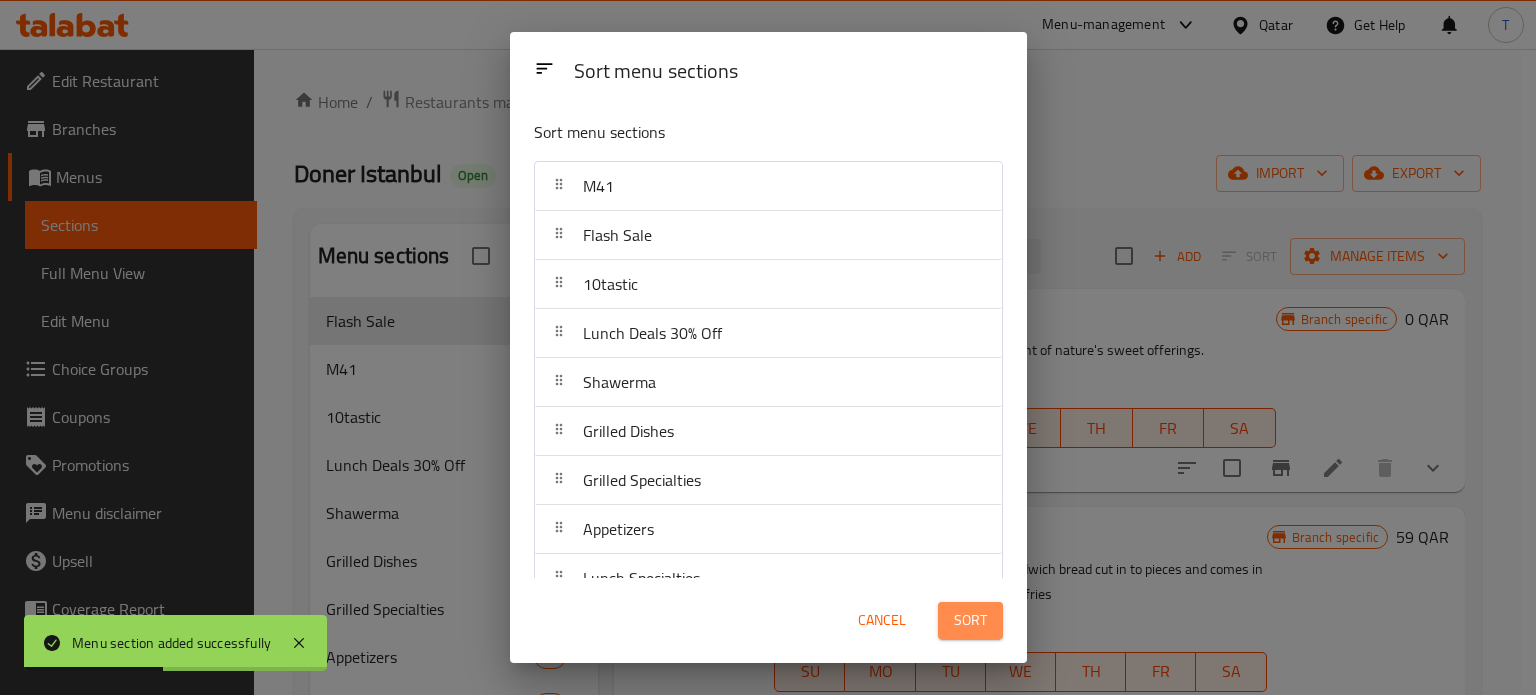 click on "Sort" at bounding box center (970, 620) 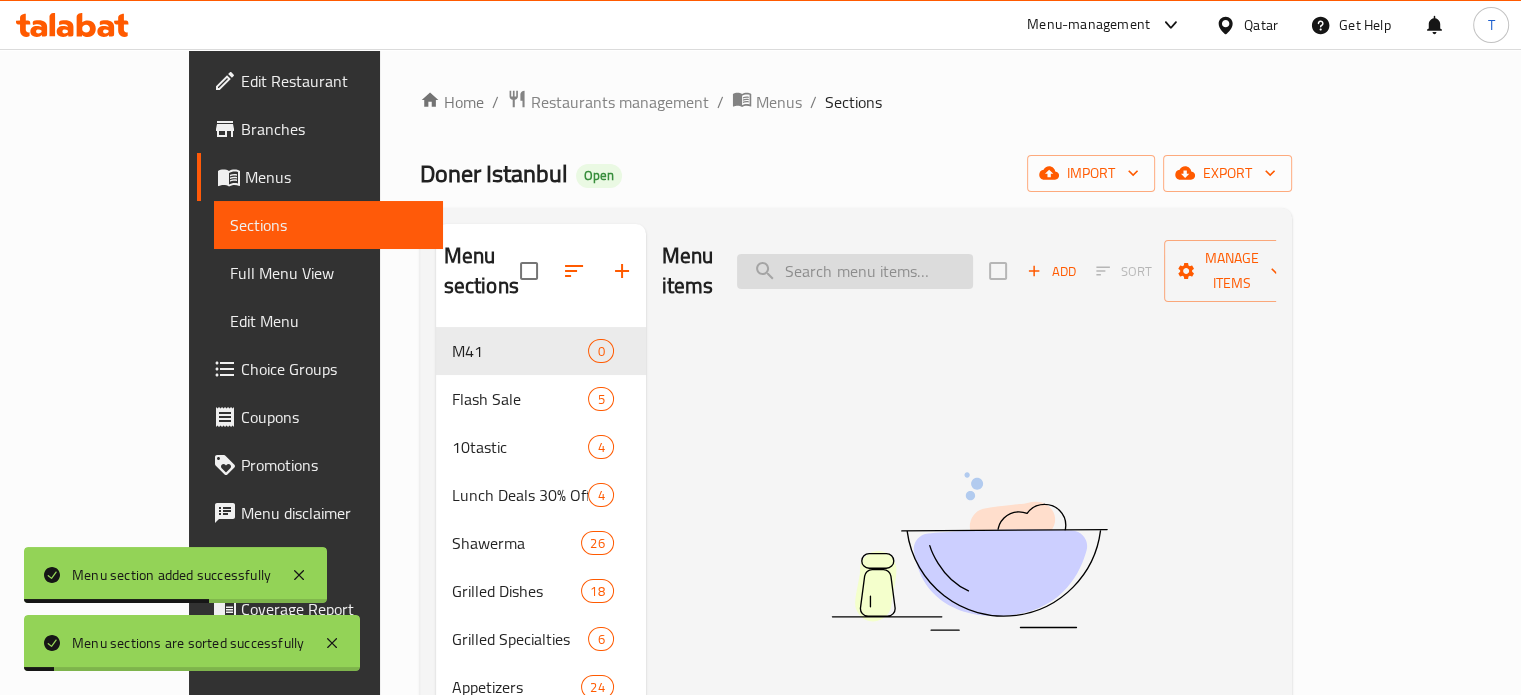 click at bounding box center [855, 271] 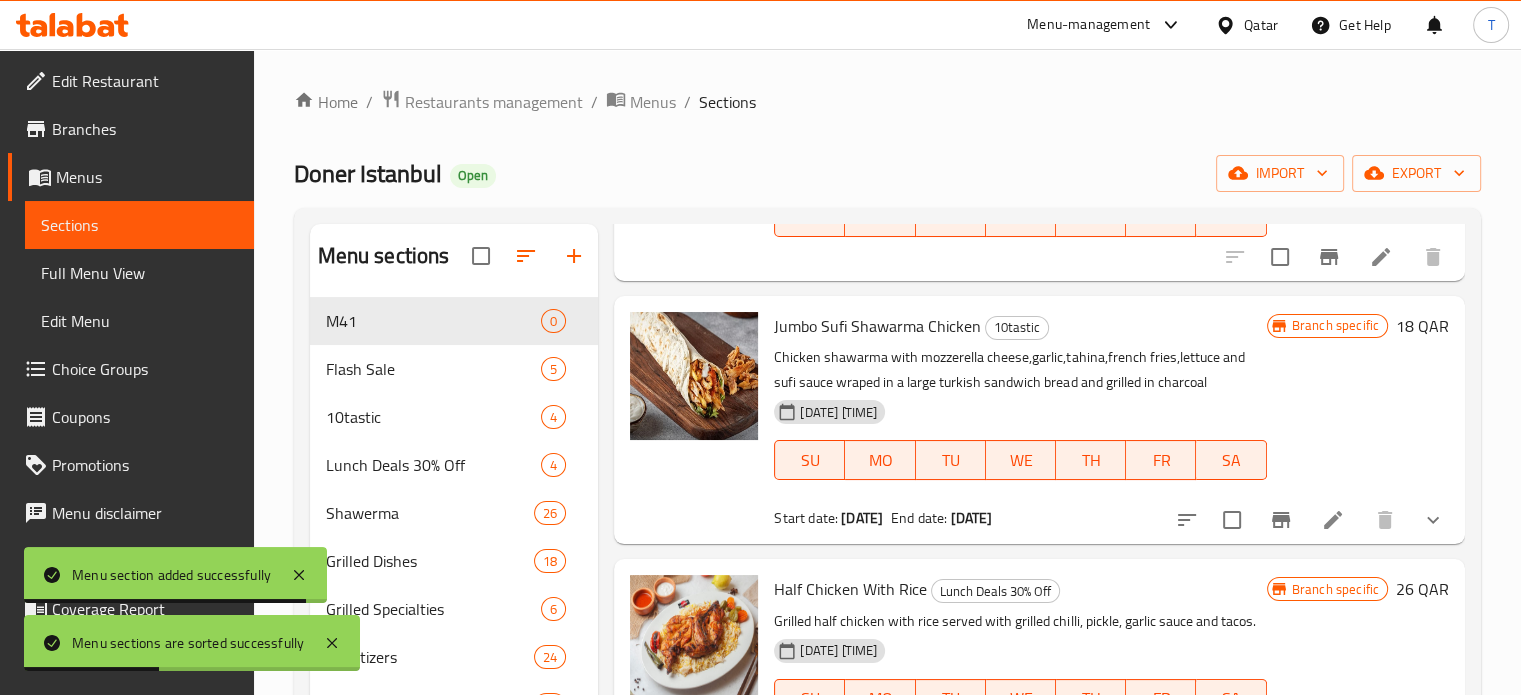 scroll, scrollTop: 200, scrollLeft: 0, axis: vertical 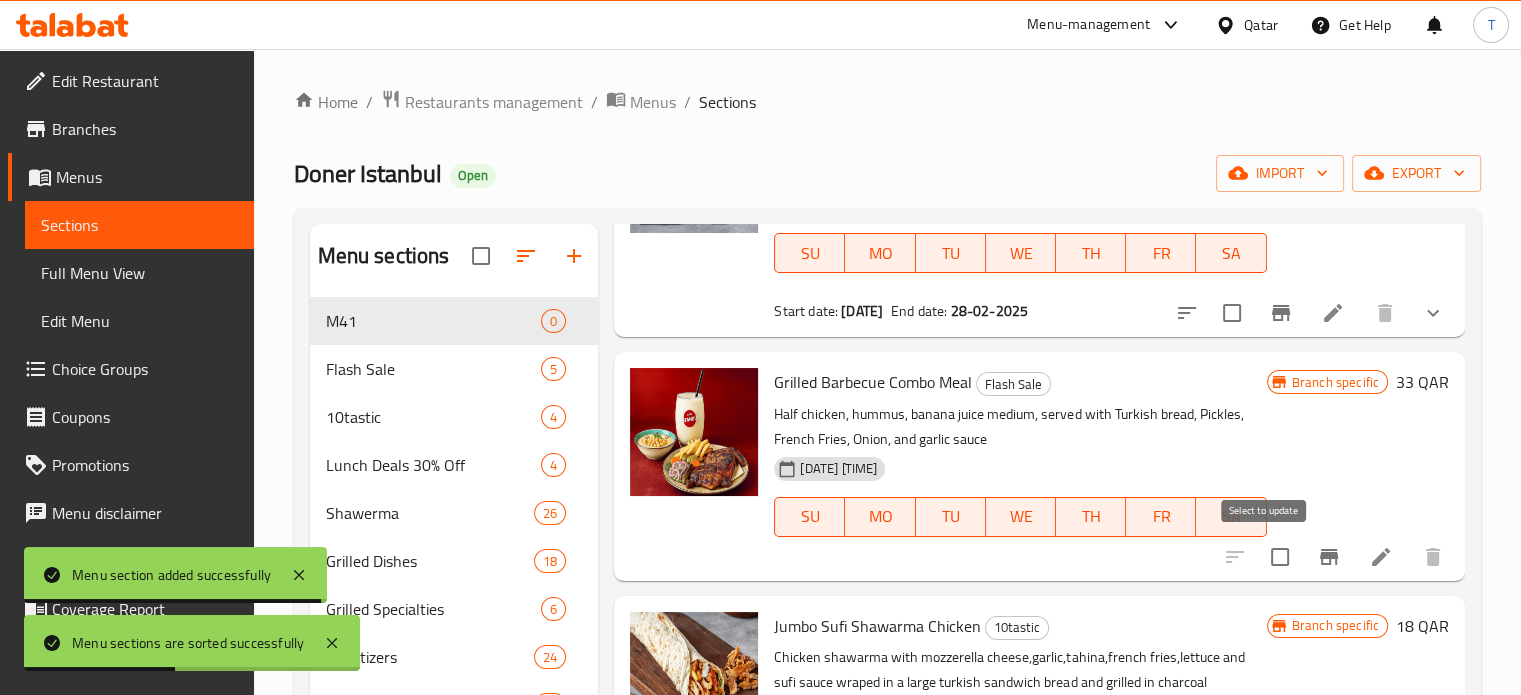 type on "grilled" 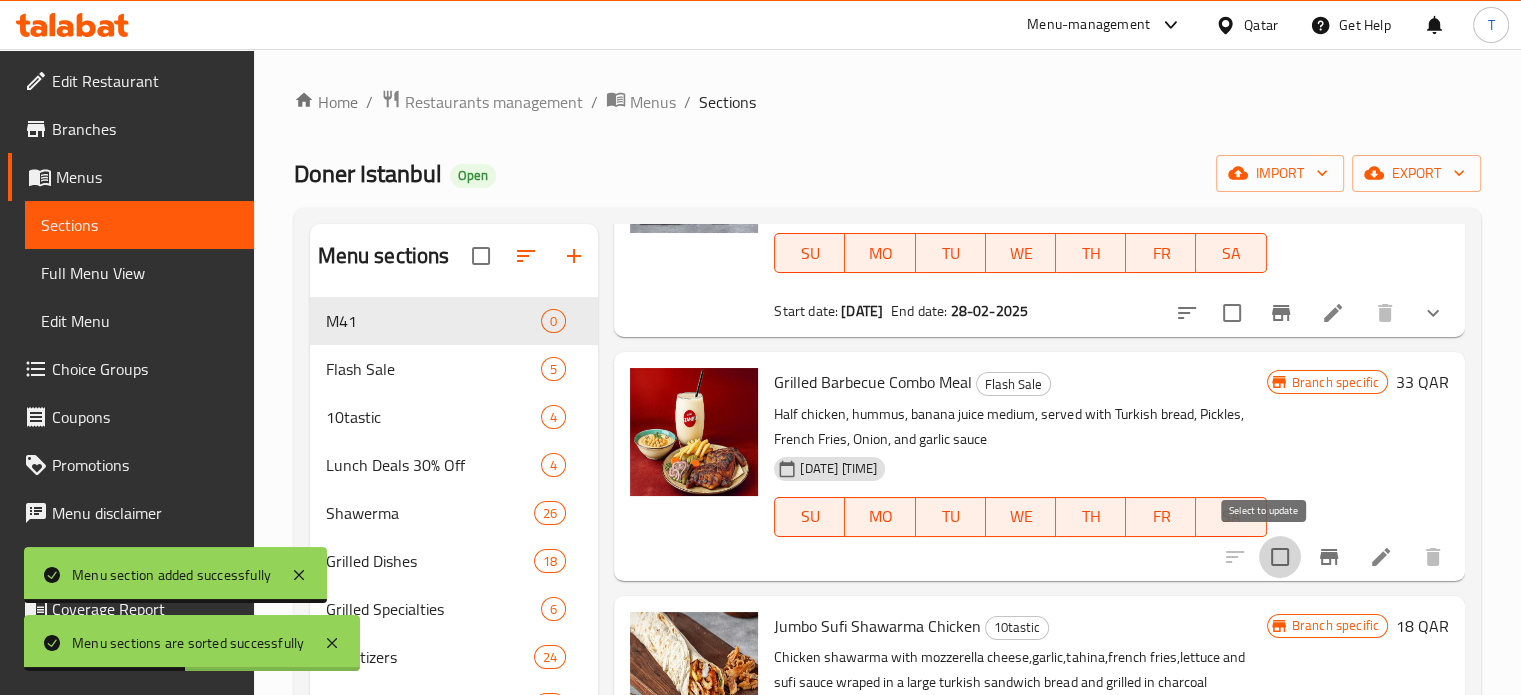 click at bounding box center (1280, 557) 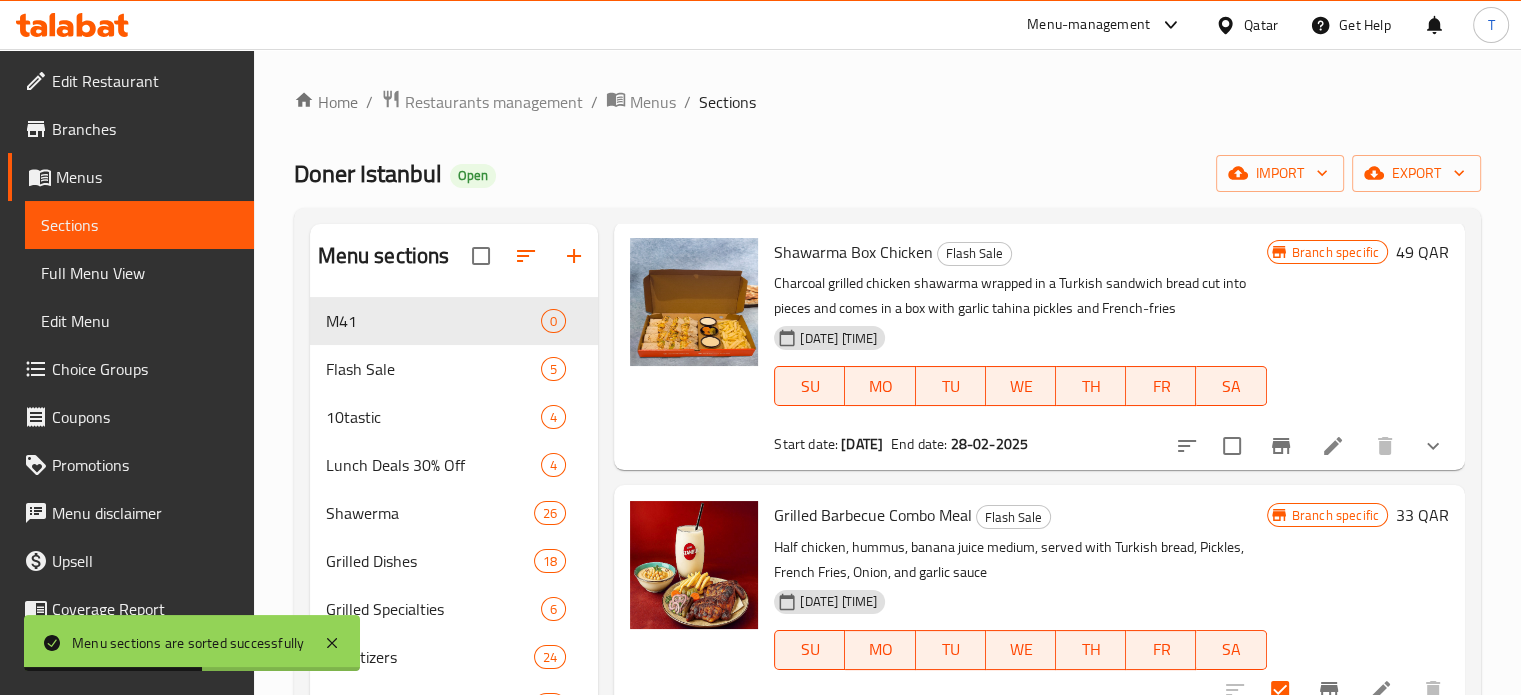 scroll, scrollTop: 0, scrollLeft: 0, axis: both 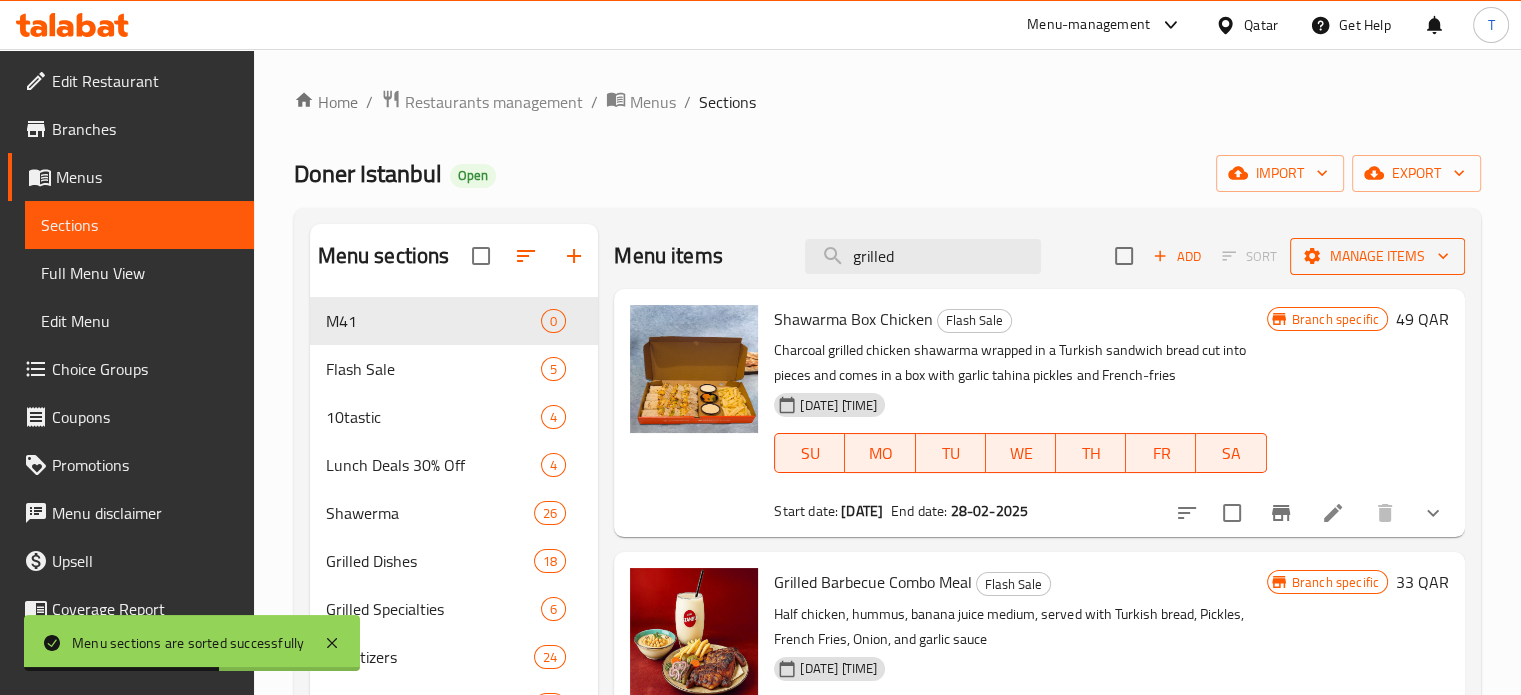 click on "Manage items" at bounding box center (1377, 256) 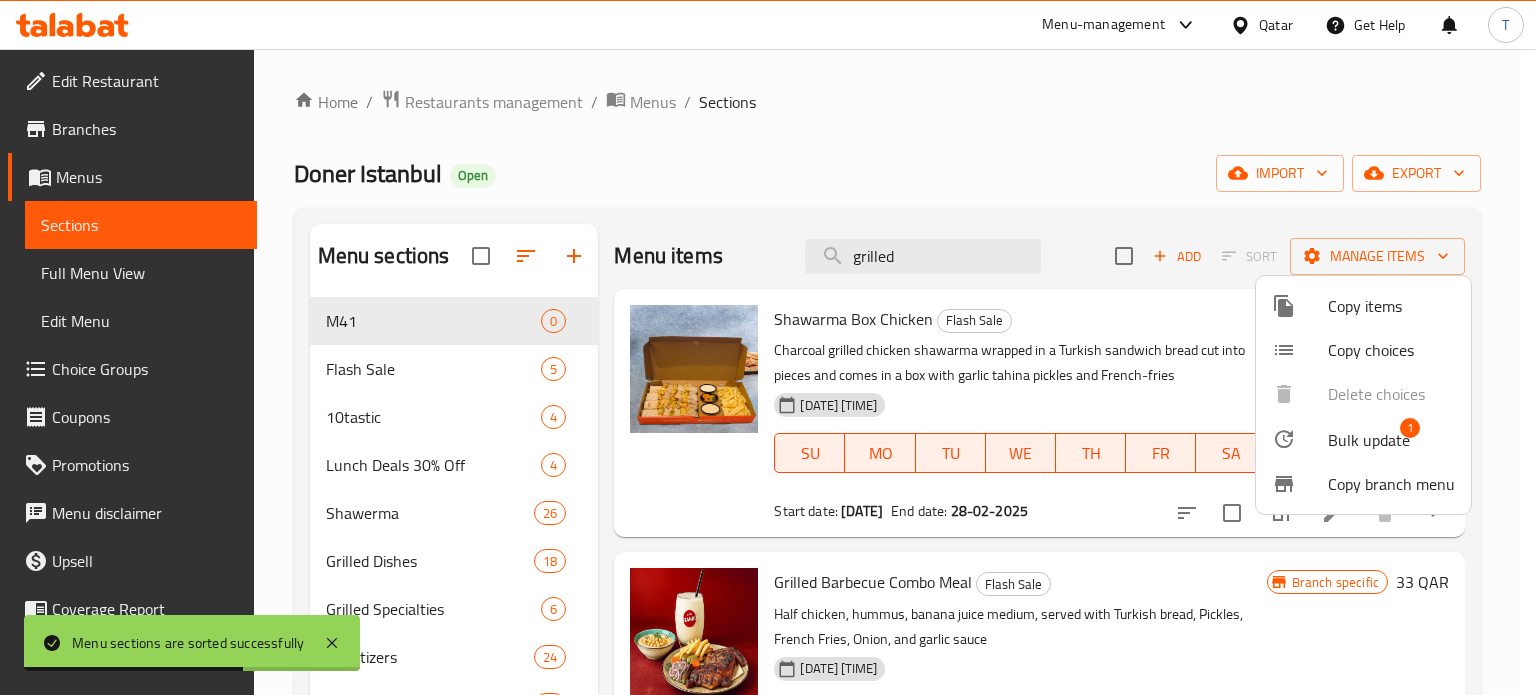 click on "Bulk update" at bounding box center [1369, 440] 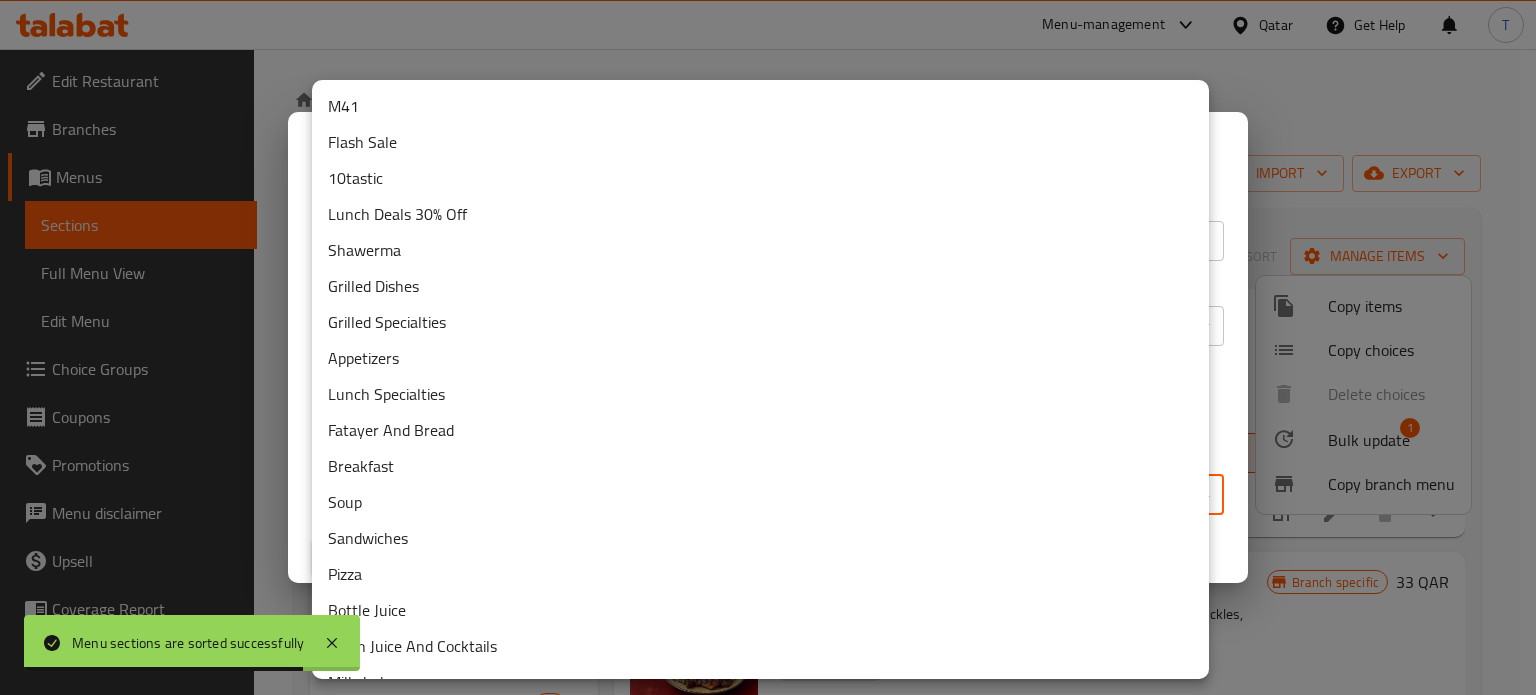 click on "Menu sections are sorted successfully ​ Menu-management [COUNTRY] Get Help T   Edit Restaurant   Branches   Menus   Sections   Full Menu View   Edit Menu   Choice Groups   Coupons   Promotions   Menu disclaimer   Upsell   Coverage Report   Grocery Checklist  Version:    1.0.0  Get support on:    Support.OpsPlatform Home / Restaurants management / Menus / Sections Doner Istanbul Open import export Menu sections M41 0 Flash Sale 5 10tastic 4 Lunch Deals 30% Off 4 Shawerma 26 Grilled Dishes 18 Grilled Specialties 6 Appetizers 24 Lunch Specialties 19 Fatayer And Bread 39 Breakfast 13 Soup 1 Sandwiches 11 Pizza 12 Bottle Juice 7 Fresh Juice And Cocktails 19 Milkshake 9 Smoothie 6 Mojitos 6 Beverages 17 Desserts 6 Menu items grilled Add Sort Manage items Shawarma Box Chicken   Flash Sale Charcoal grilled chicken shawarma wrapped in a Turkish sandwich bread cut into pieces and comes in a box with garlic tahina pickles and French-fries [DATE] [TIME] SU MO TU WE TH FR SA Start date:    [DATE] End date:    49" at bounding box center (768, 372) 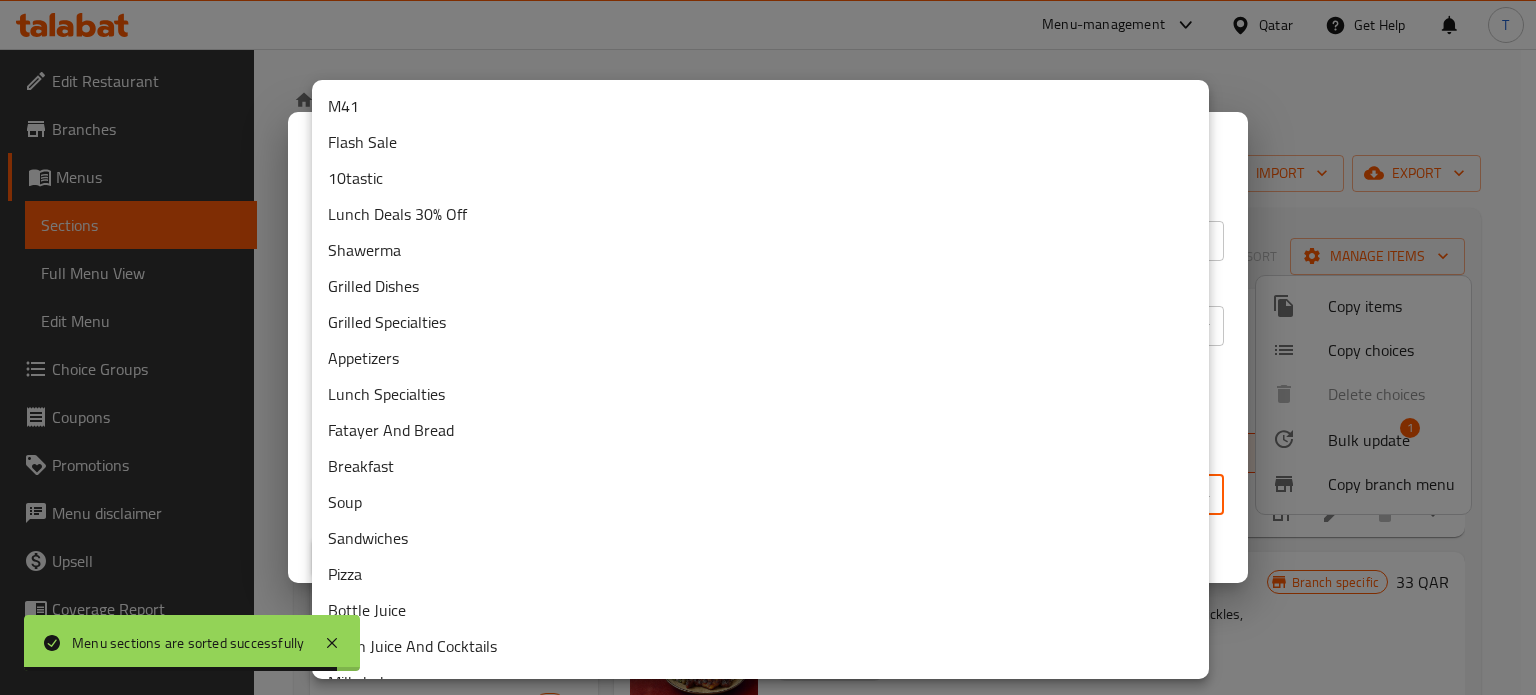 click on "M41" at bounding box center [760, 106] 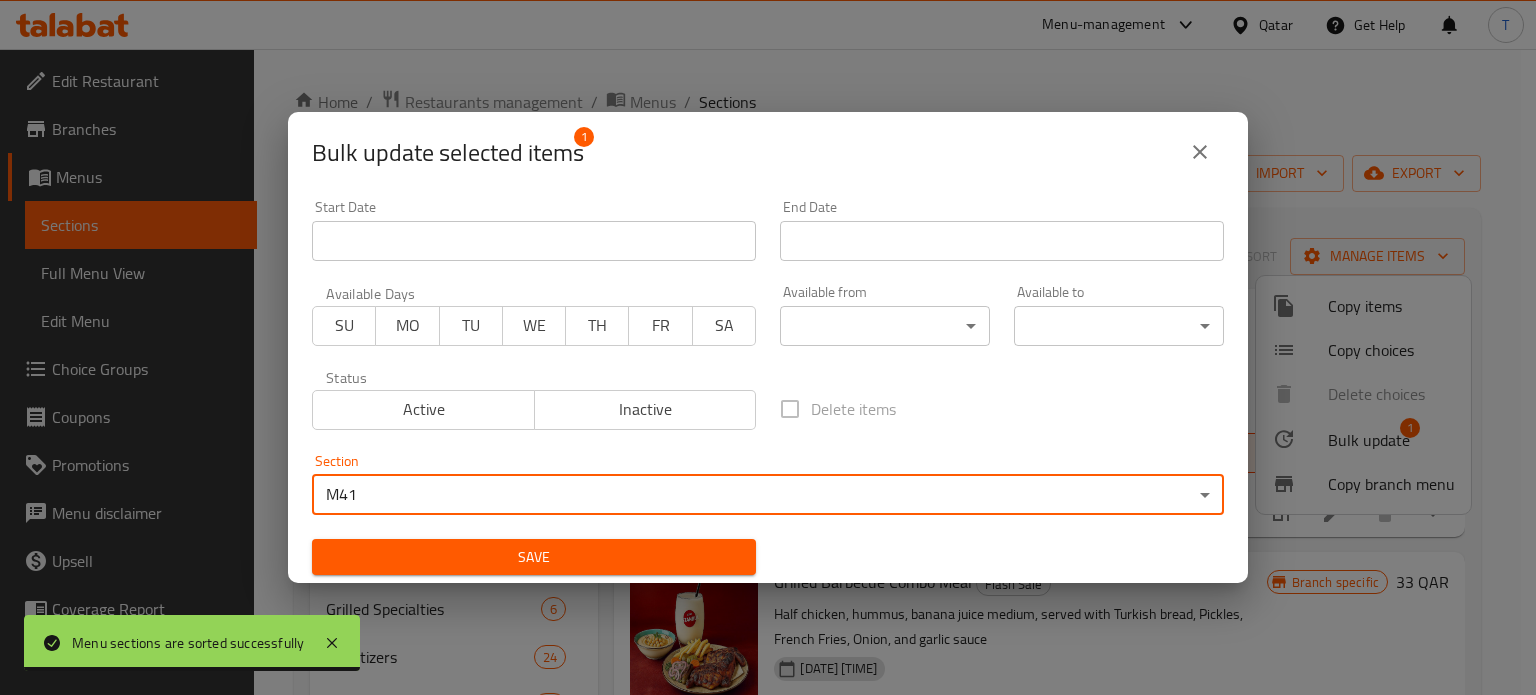 click on "Save" at bounding box center [534, 557] 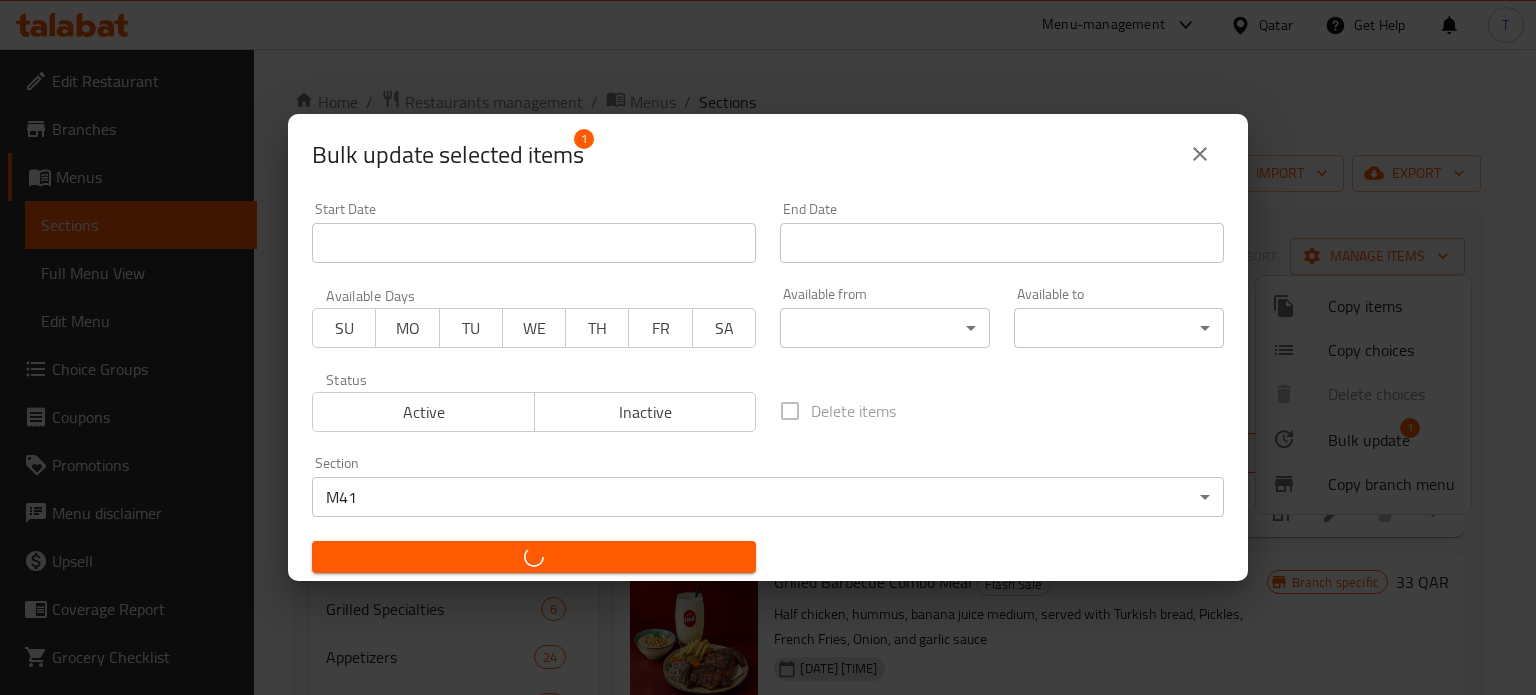 checkbox on "false" 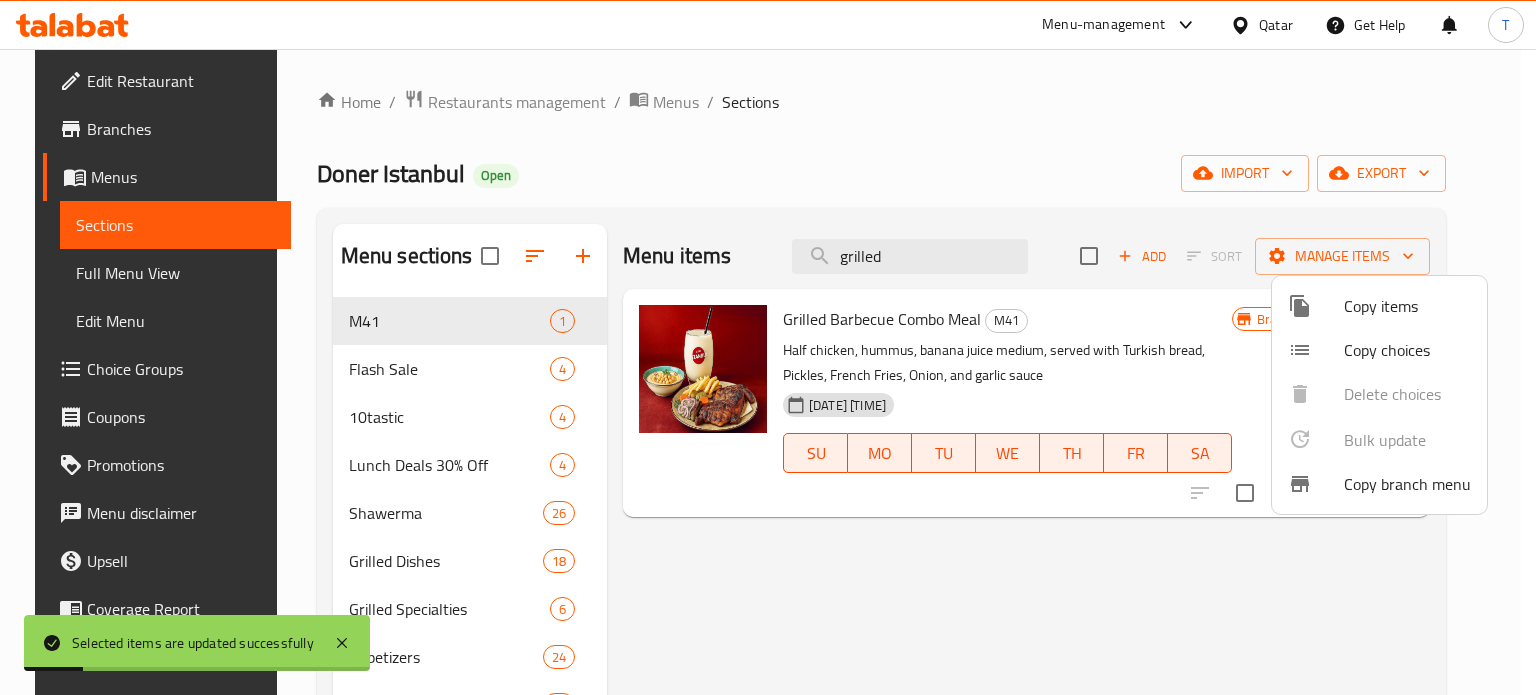 type 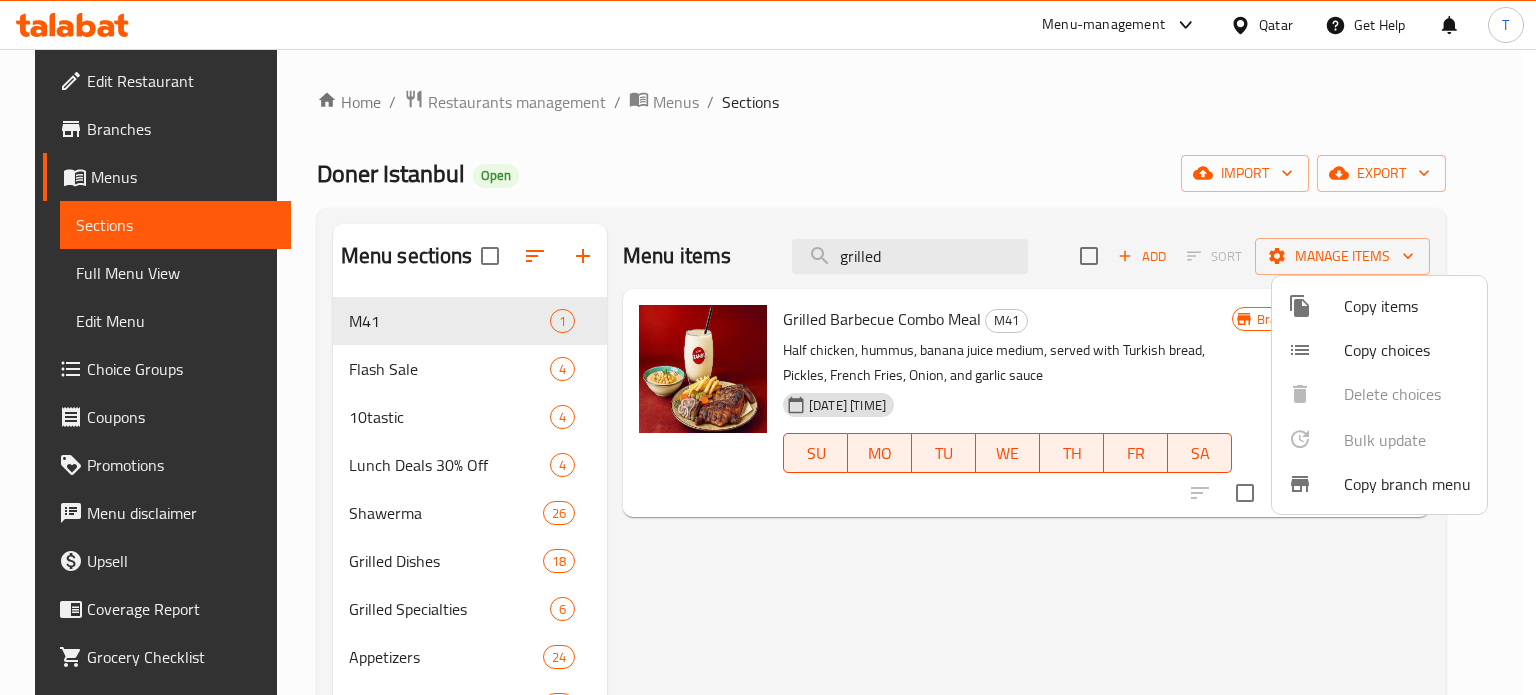 click at bounding box center [768, 347] 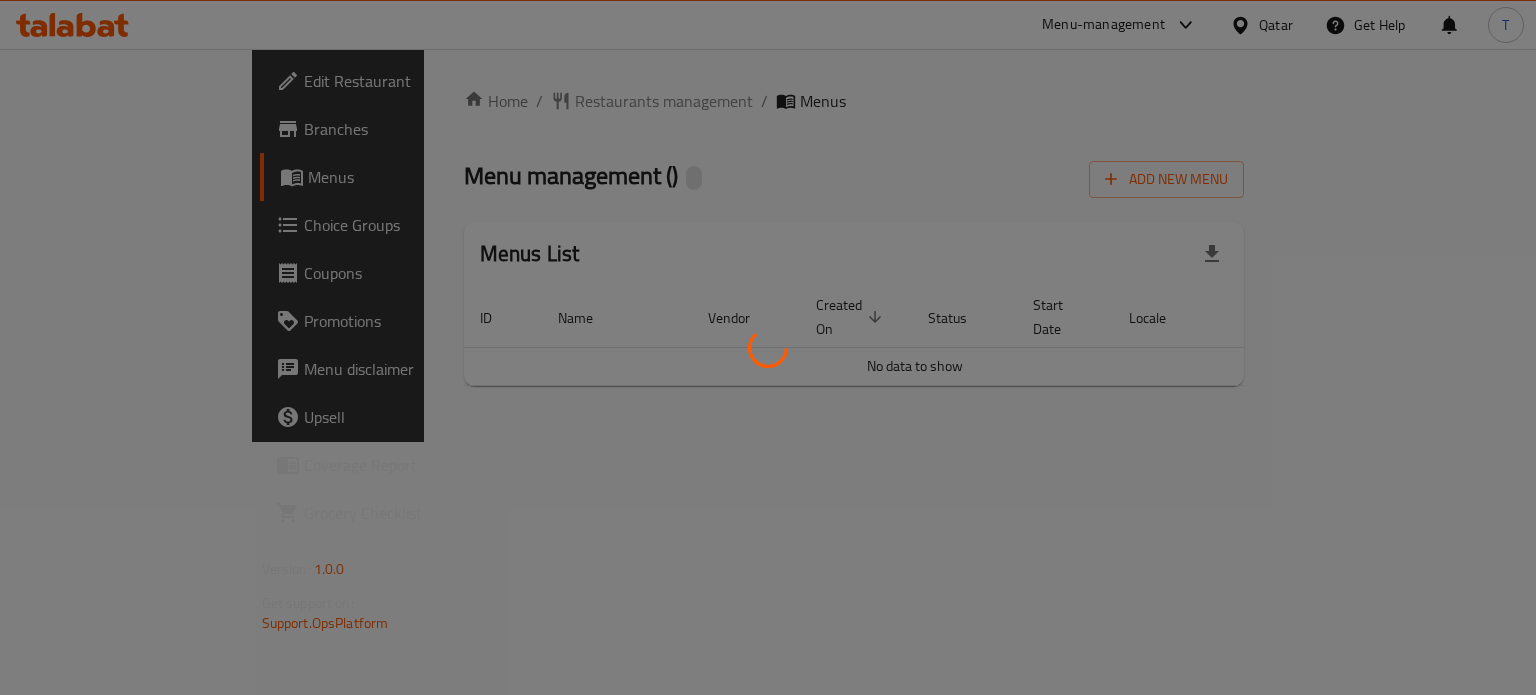 scroll, scrollTop: 0, scrollLeft: 0, axis: both 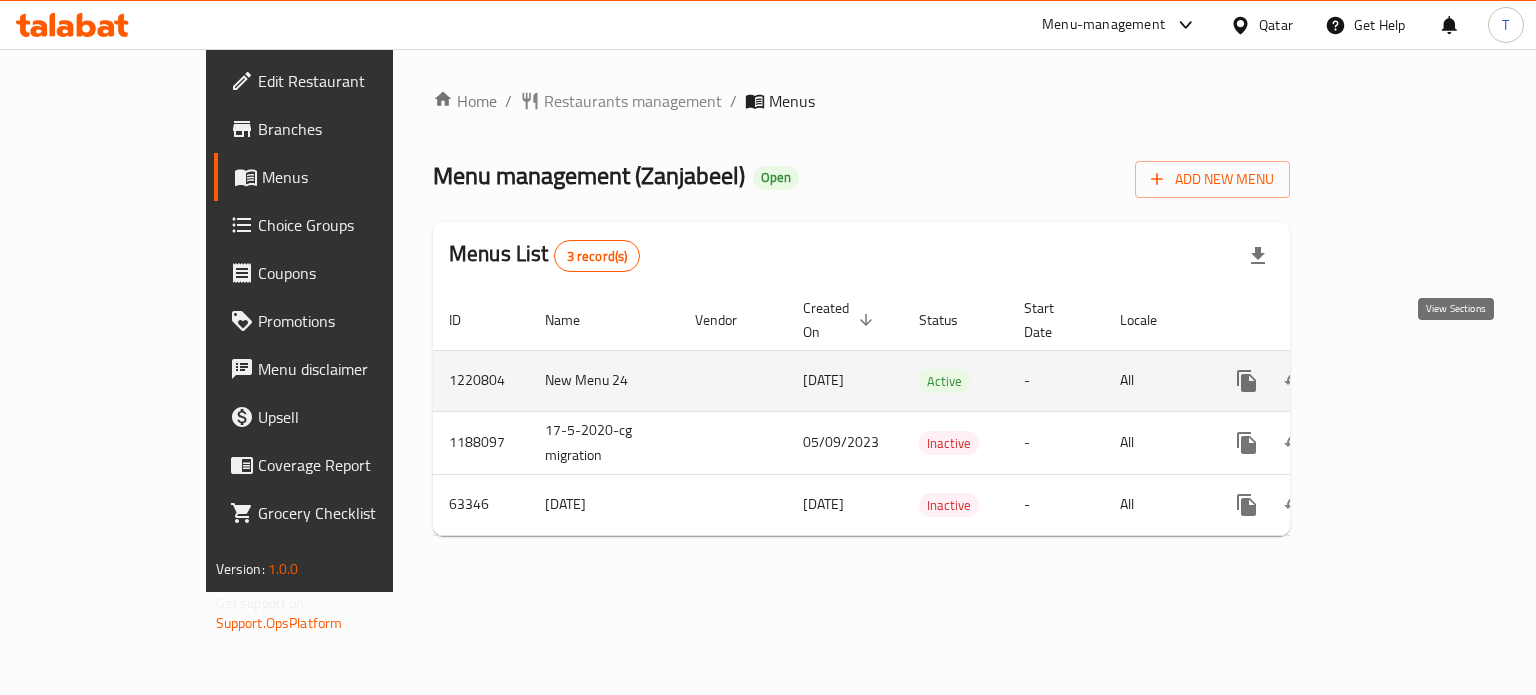 click 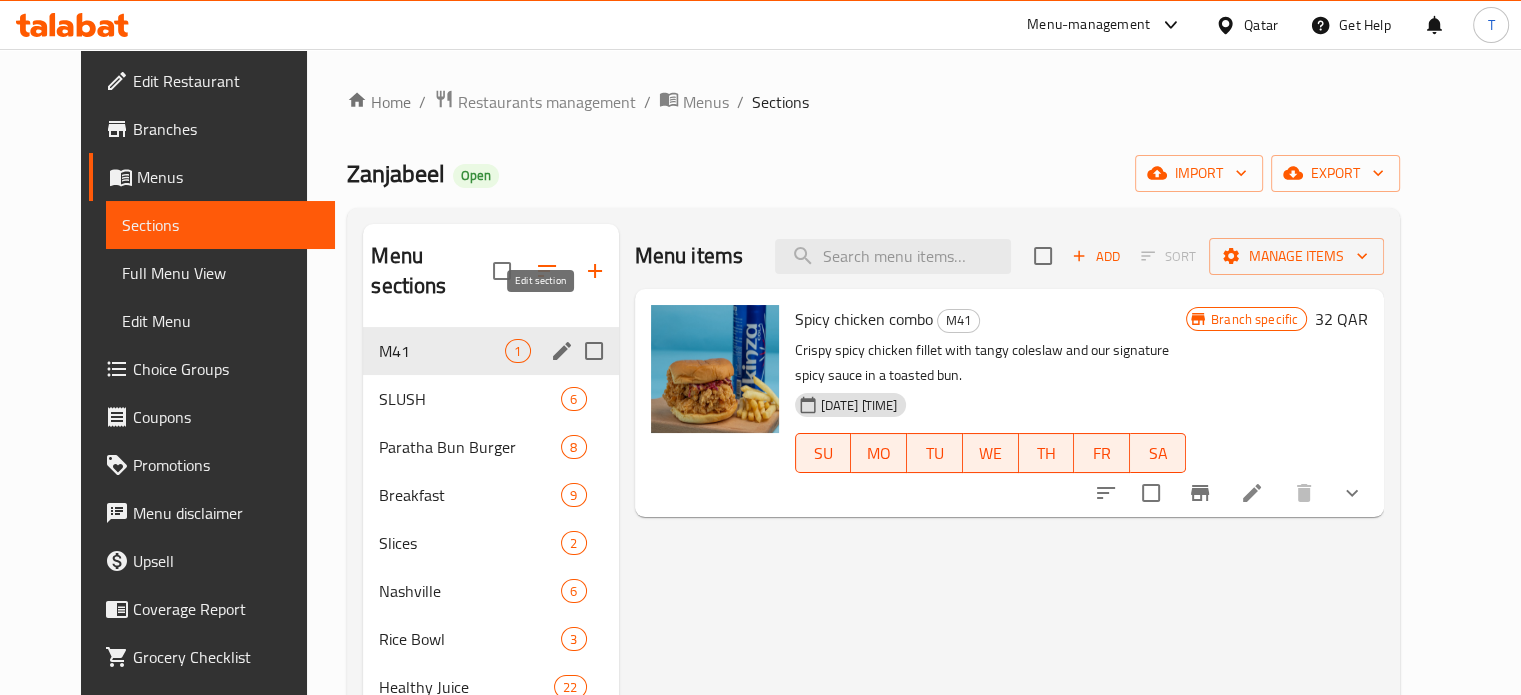 click 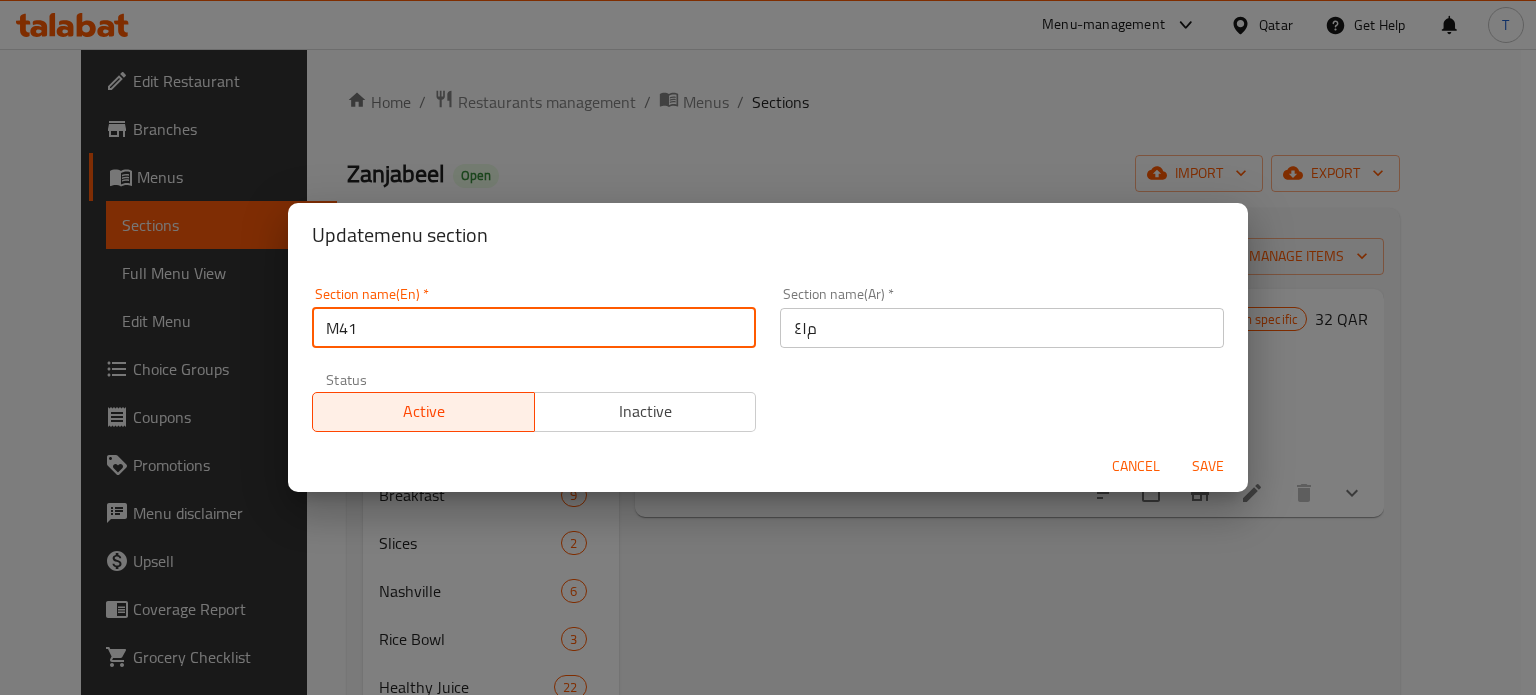 drag, startPoint x: 505, startPoint y: 327, endPoint x: 220, endPoint y: 337, distance: 285.17538 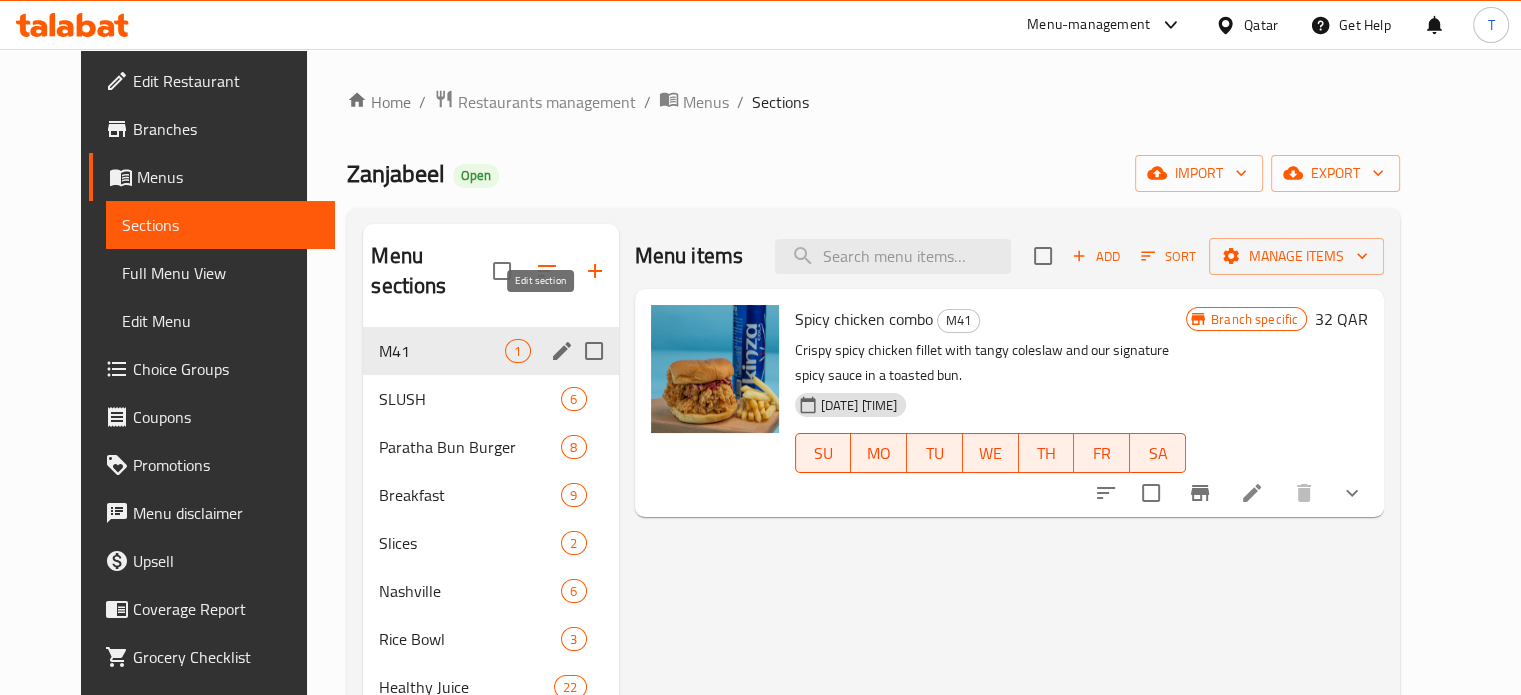 click 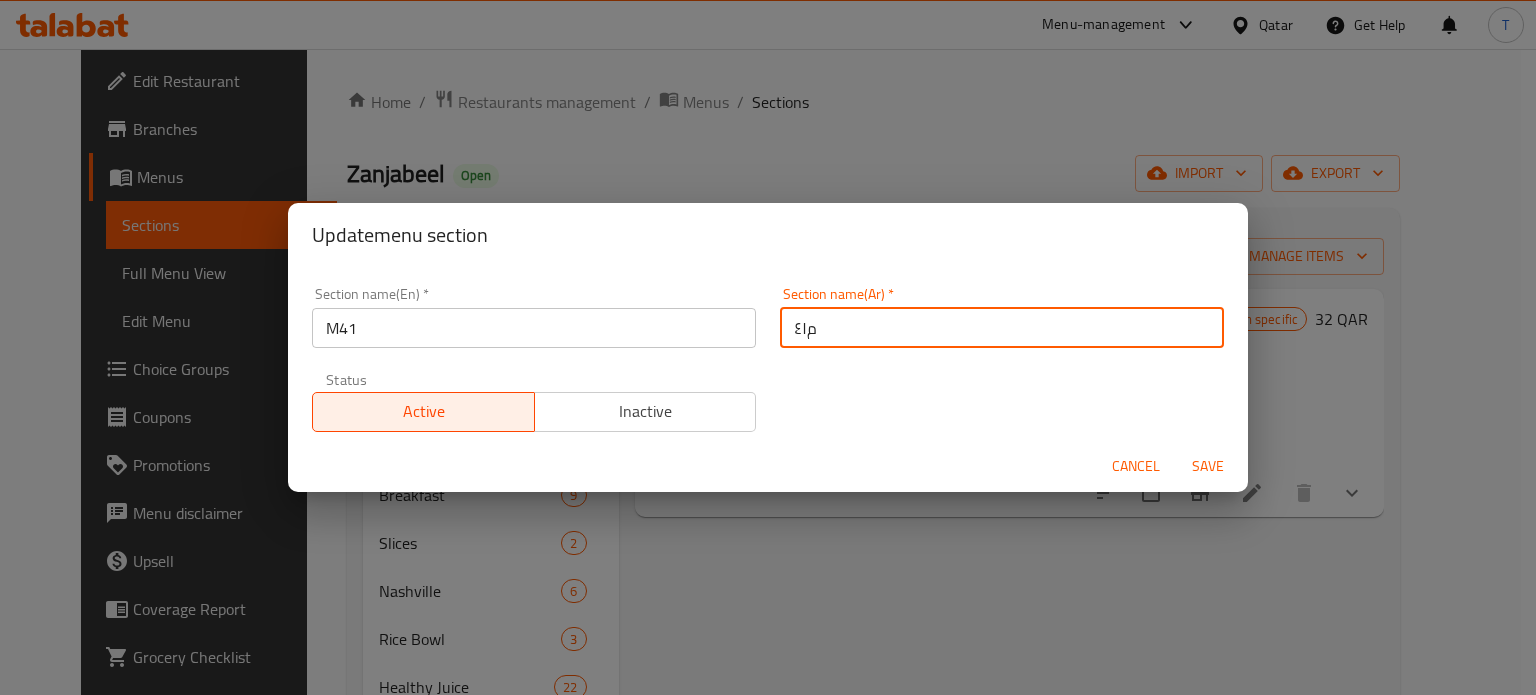 drag, startPoint x: 955, startPoint y: 331, endPoint x: 692, endPoint y: 327, distance: 263.03043 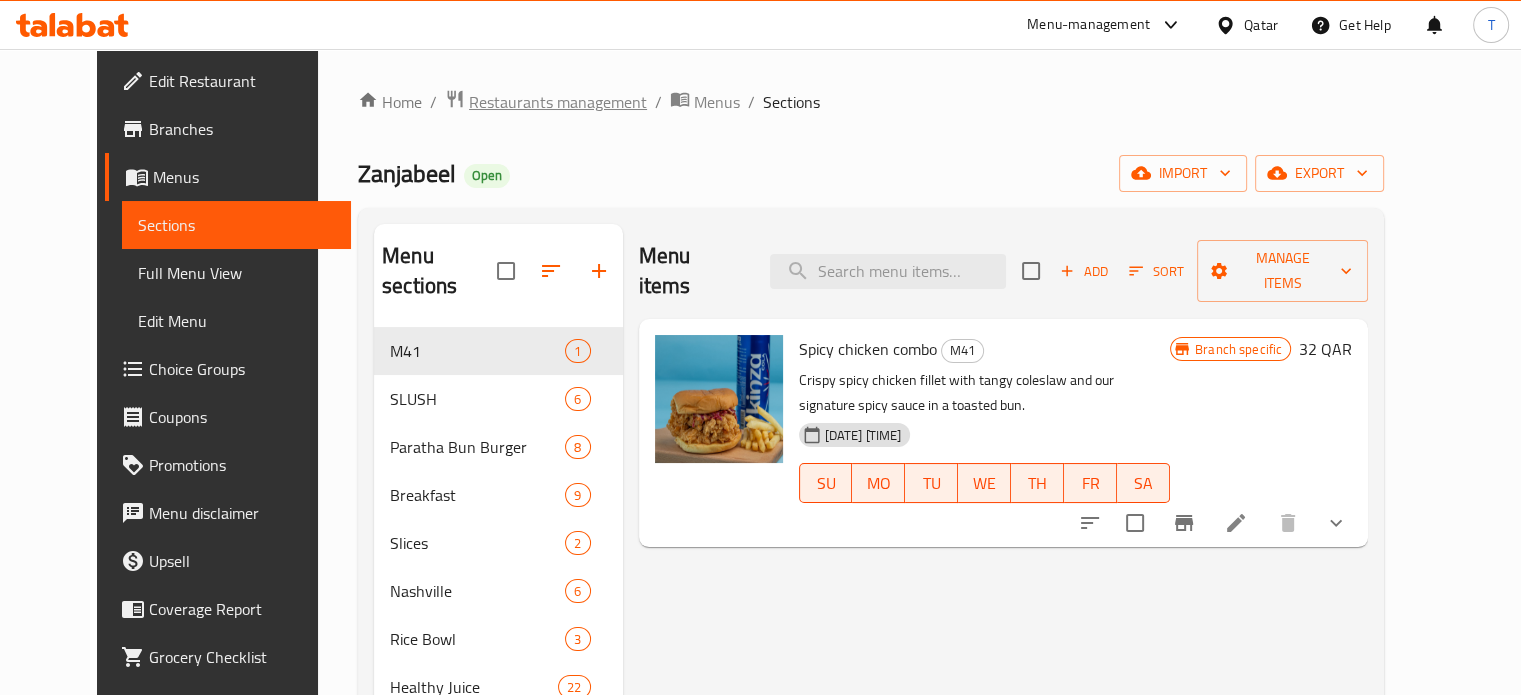 click on "Restaurants management" at bounding box center (558, 102) 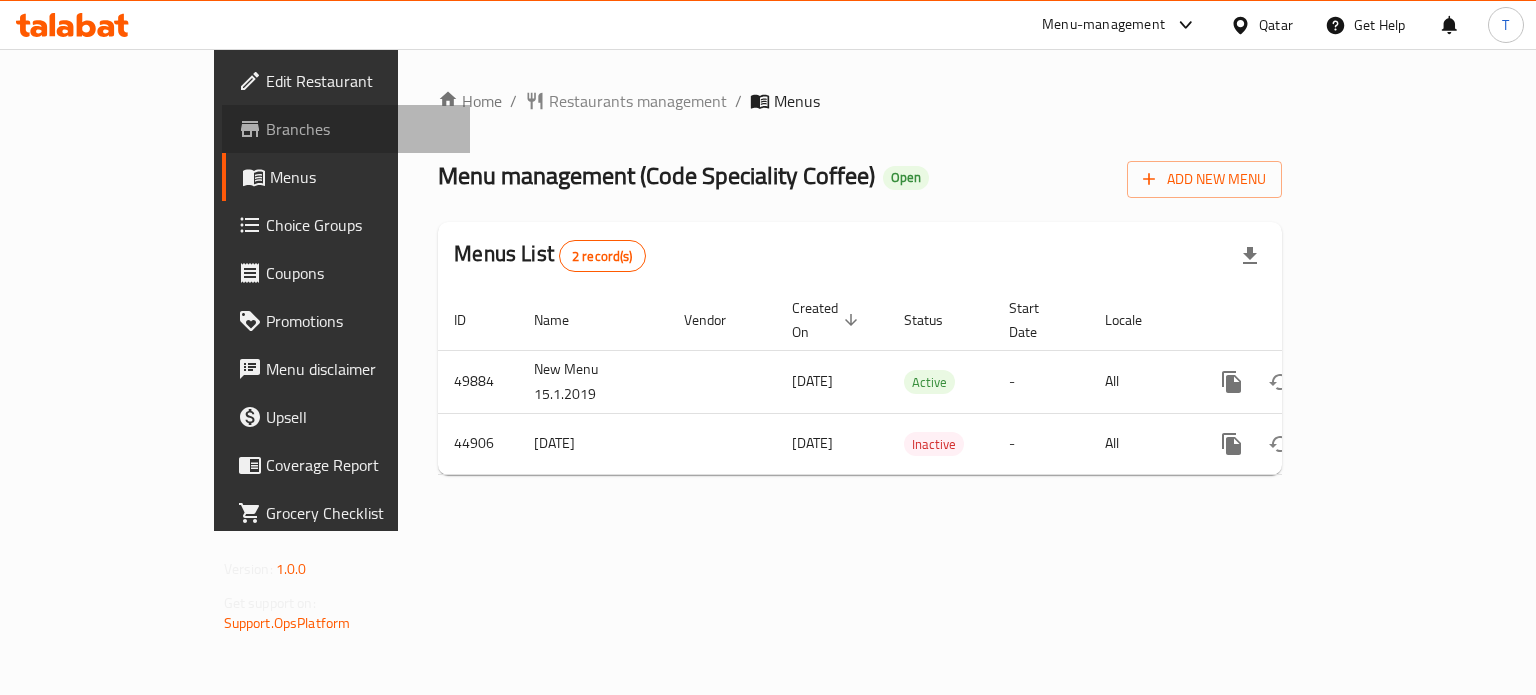 scroll, scrollTop: 0, scrollLeft: 0, axis: both 